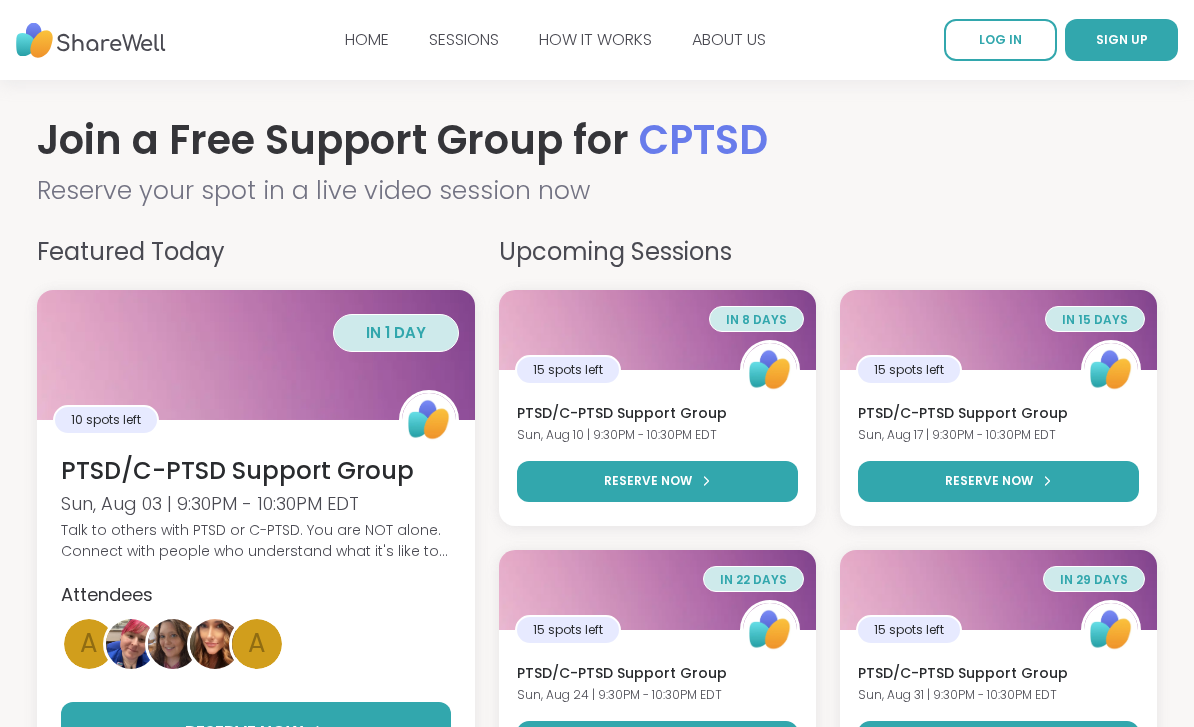 scroll, scrollTop: 0, scrollLeft: 0, axis: both 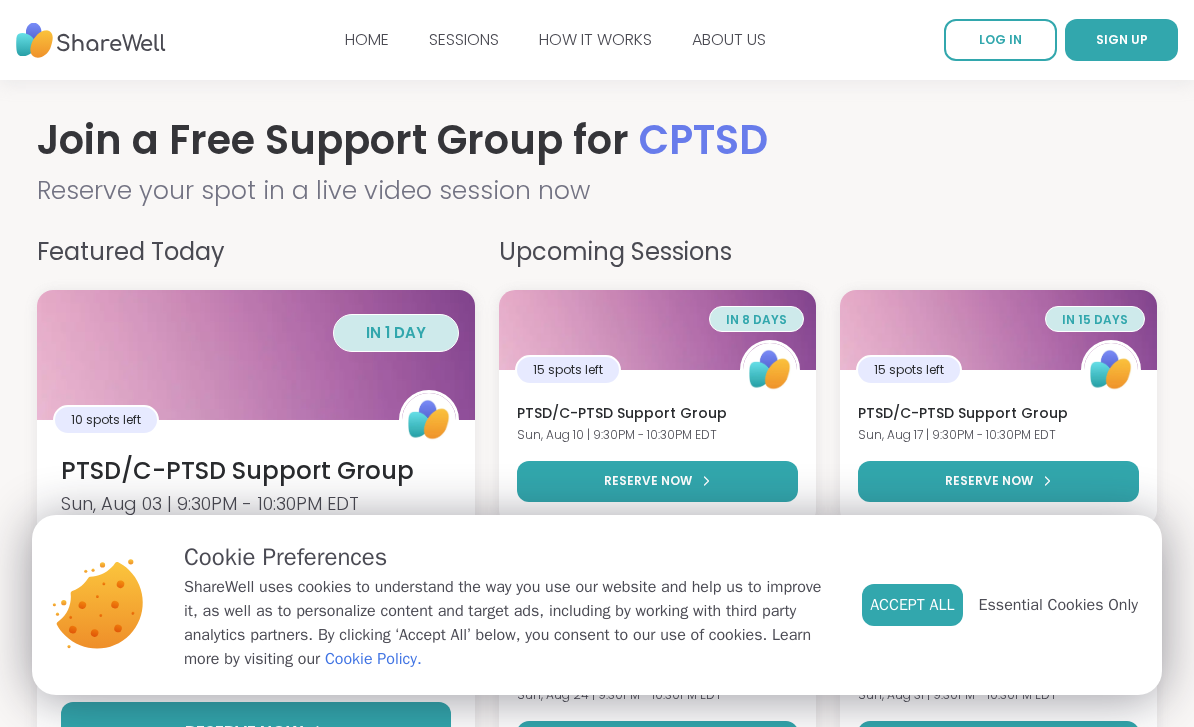 click on "Accept All" at bounding box center [912, 605] 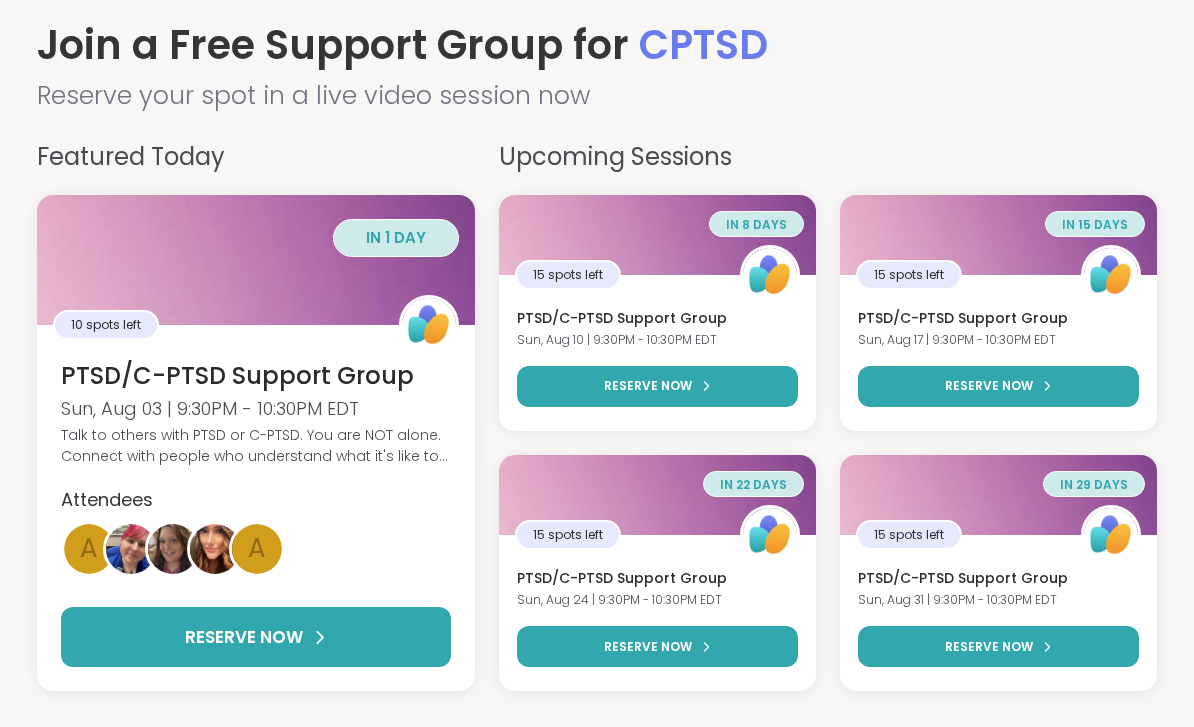 scroll, scrollTop: 96, scrollLeft: 0, axis: vertical 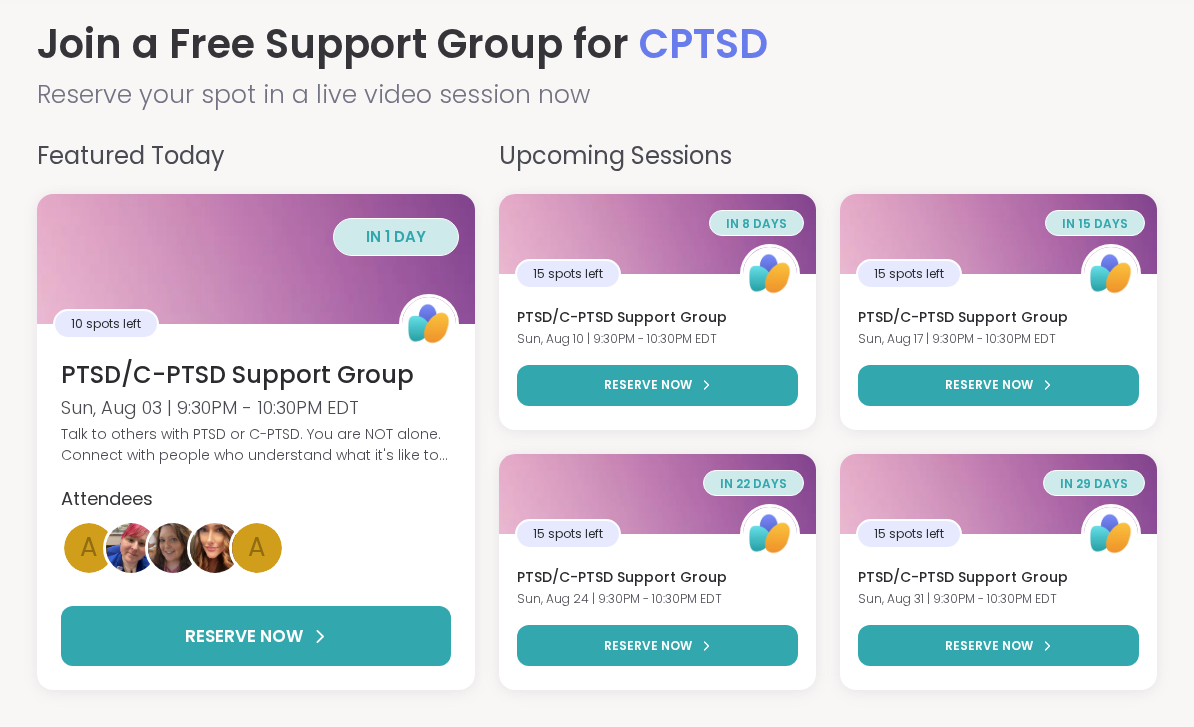 click on "Attendees" at bounding box center (256, 498) 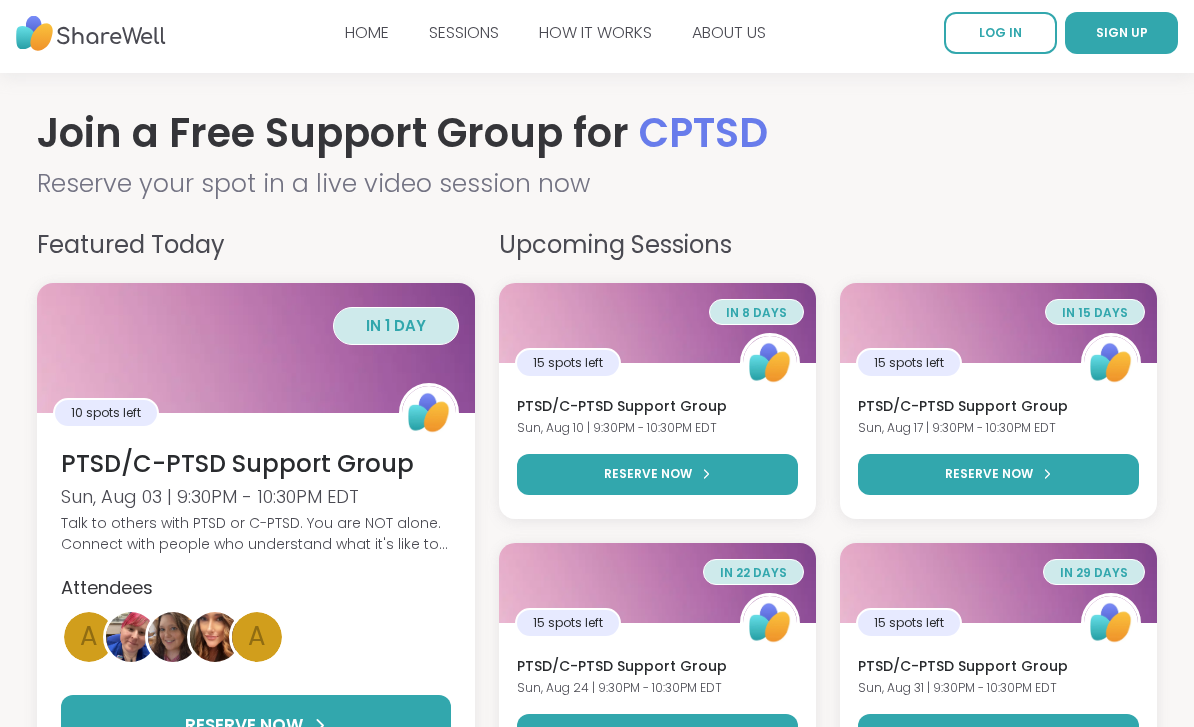 scroll, scrollTop: 0, scrollLeft: 0, axis: both 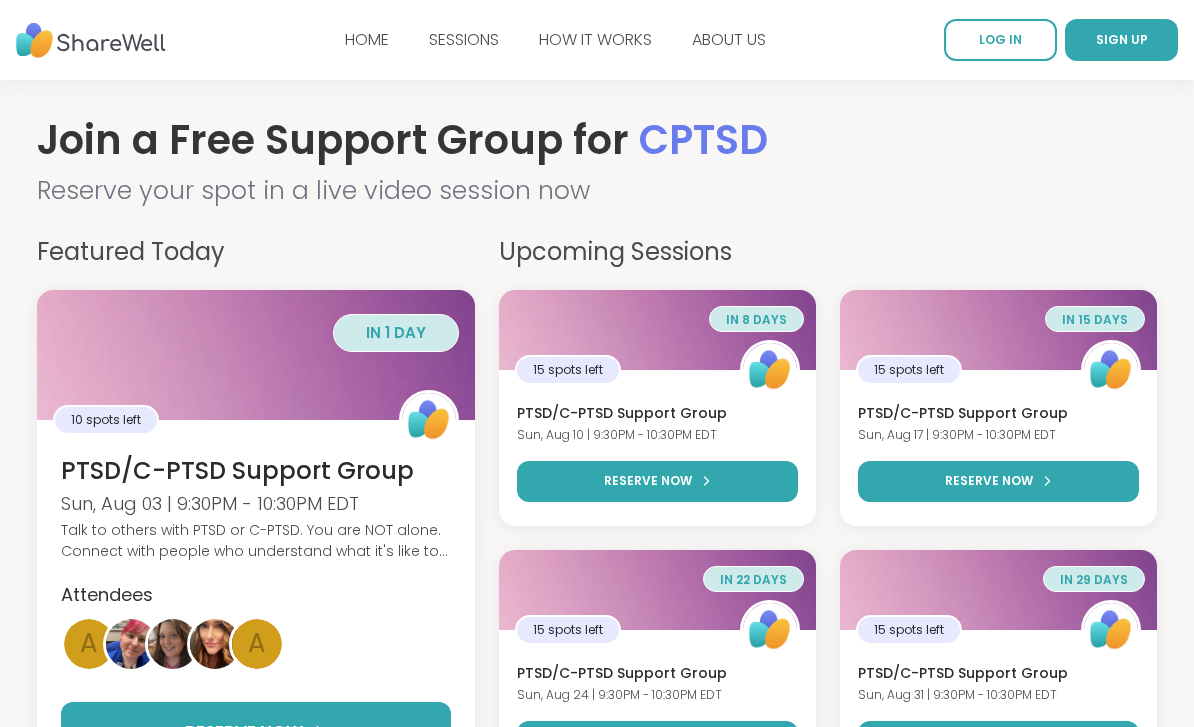 click on "SESSIONS" at bounding box center [464, 39] 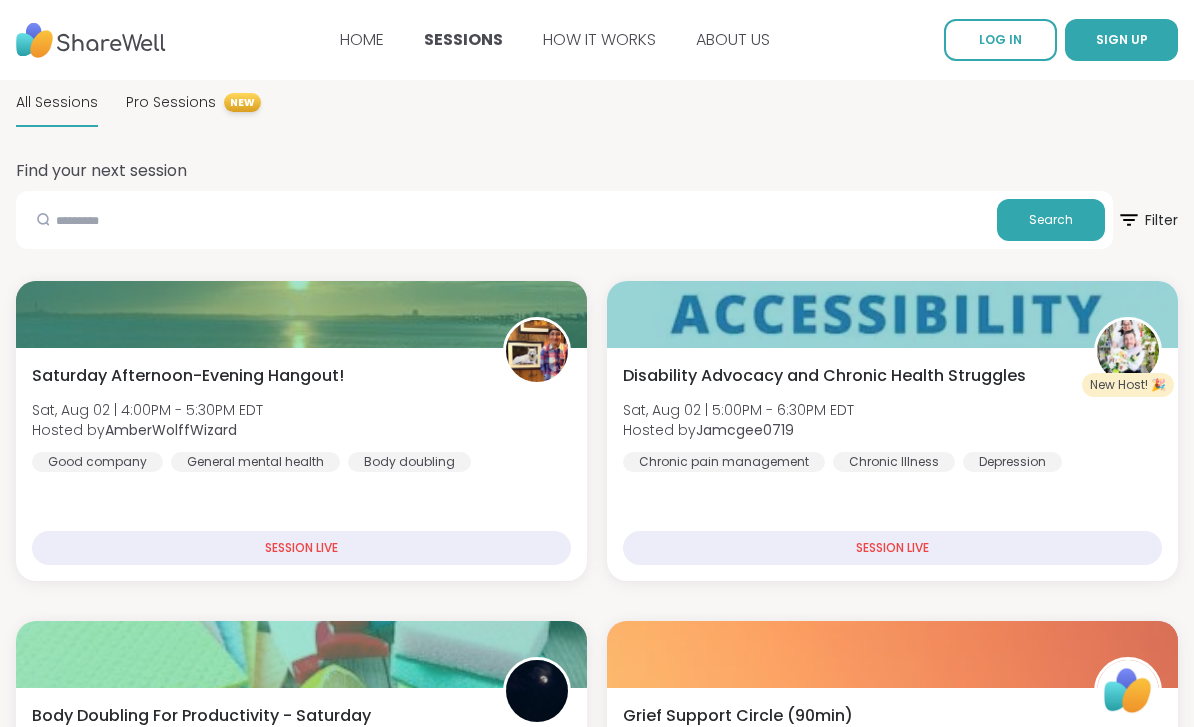 click on "[FIRST] [LAST] Afternoon-Evening Hangout! Sat, Aug 02 | 4:00PM - 5:30PM EDT Hosted by [USERNAME] Good company General mental health Body doubling SESSION LIVE" at bounding box center (301, 464) 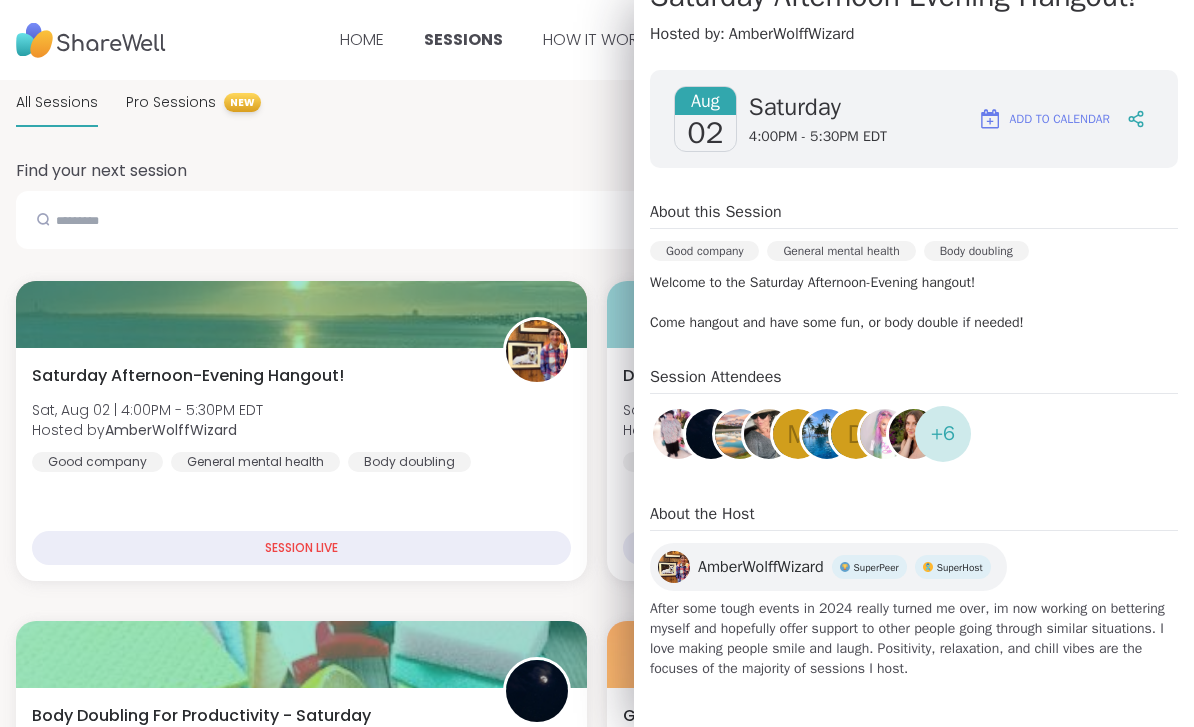 scroll, scrollTop: 222, scrollLeft: 0, axis: vertical 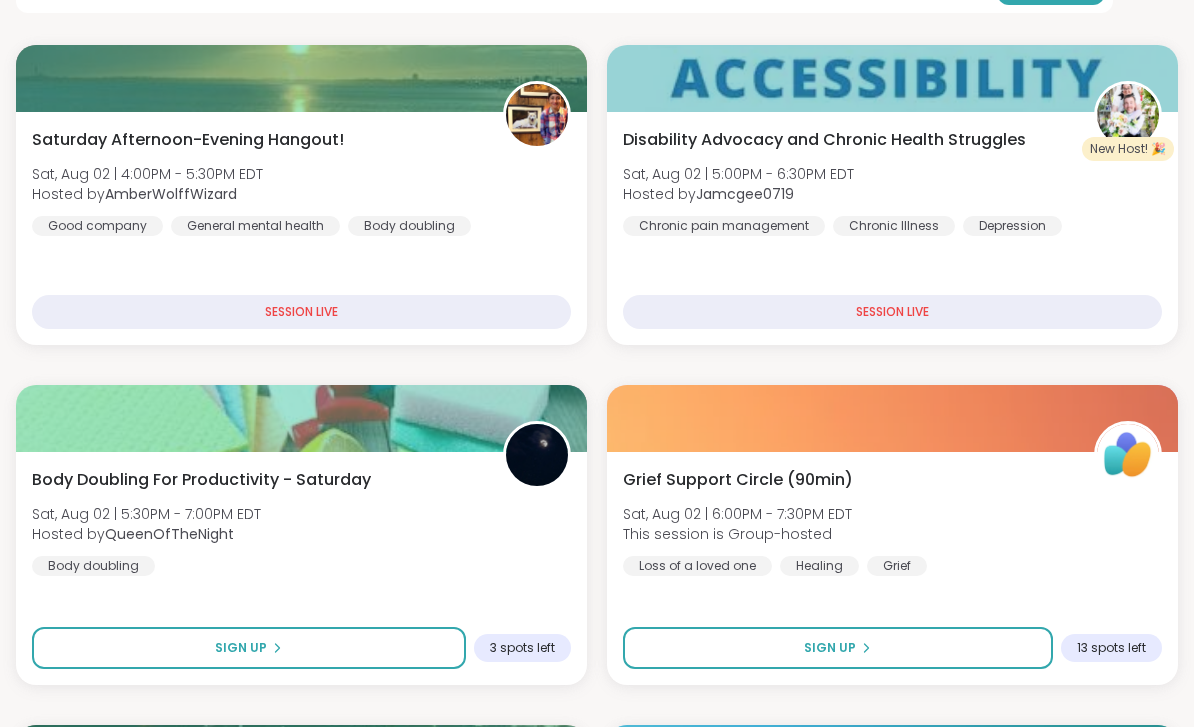 click on "Body Doubling For Productivity - Saturday Sat, Aug 02 | 5:30PM - 7:00PM EDT Hosted by [USERNAME] Body doubling" at bounding box center (301, 522) 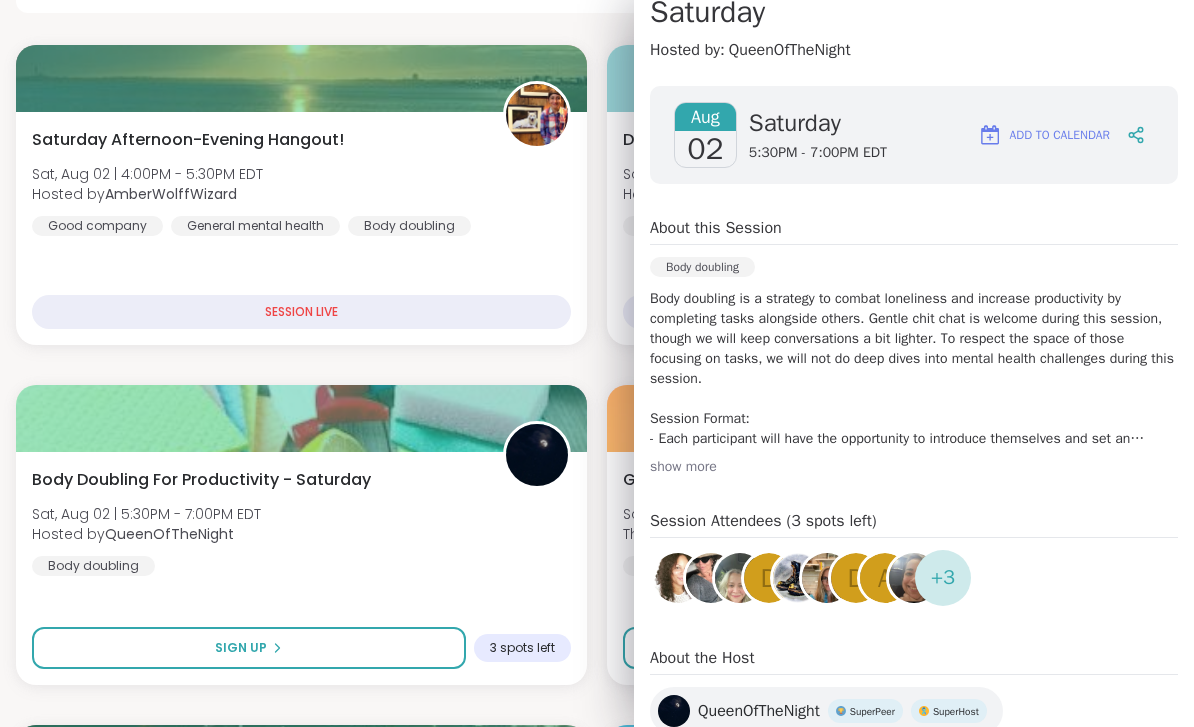 scroll, scrollTop: 242, scrollLeft: 0, axis: vertical 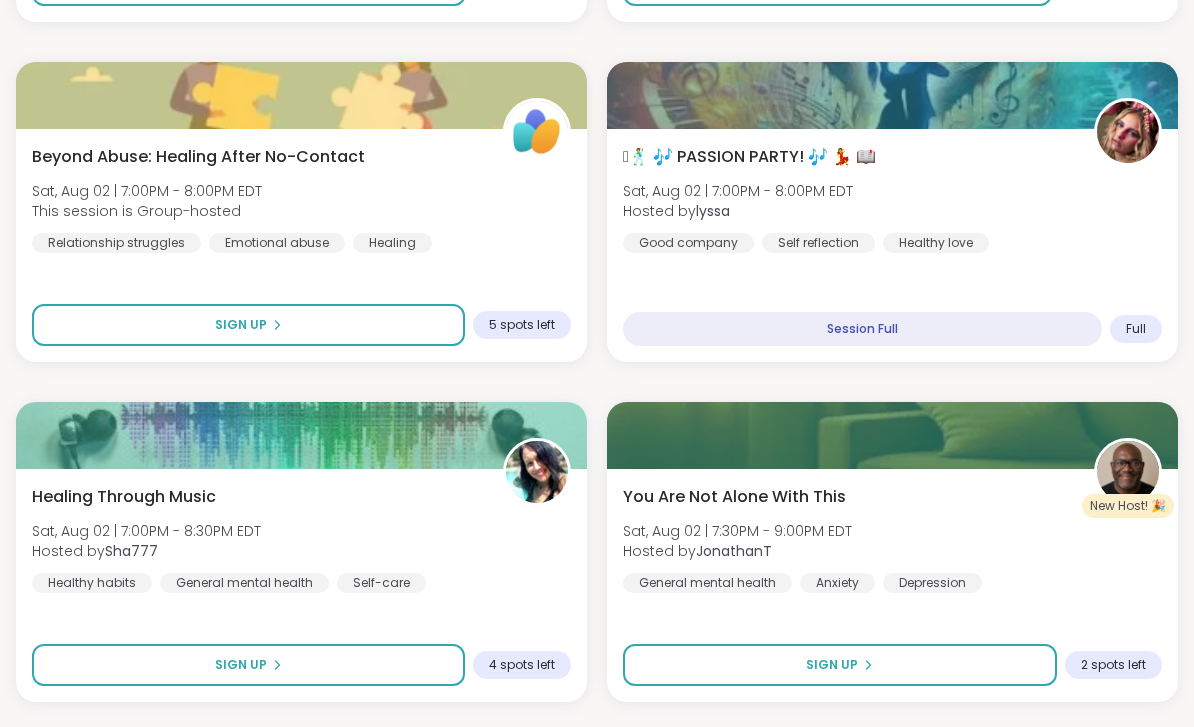 click on "You Are Not Alone With This Sat, Aug 02 | 7:30PM - 9:00PM EDT Hosted by [USERNAME] General mental health Anxiety Depression" at bounding box center (892, 540) 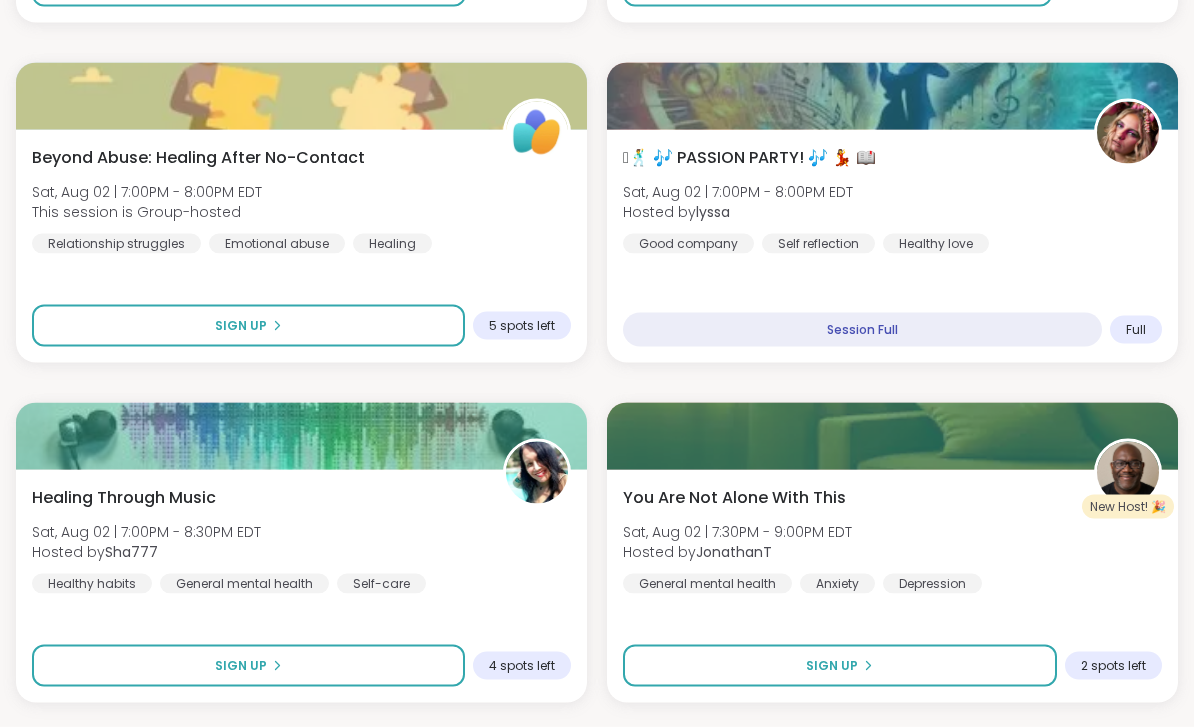 scroll, scrollTop: 1239, scrollLeft: 0, axis: vertical 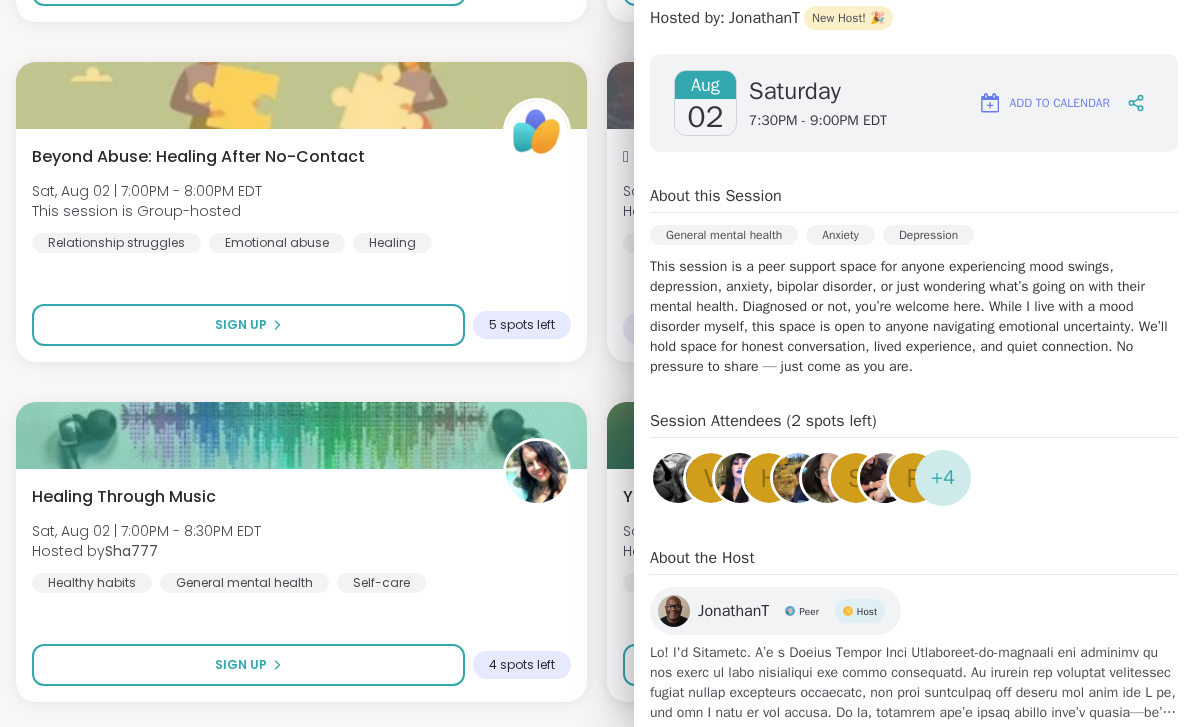 click on "show more" at bounding box center [914, 733] 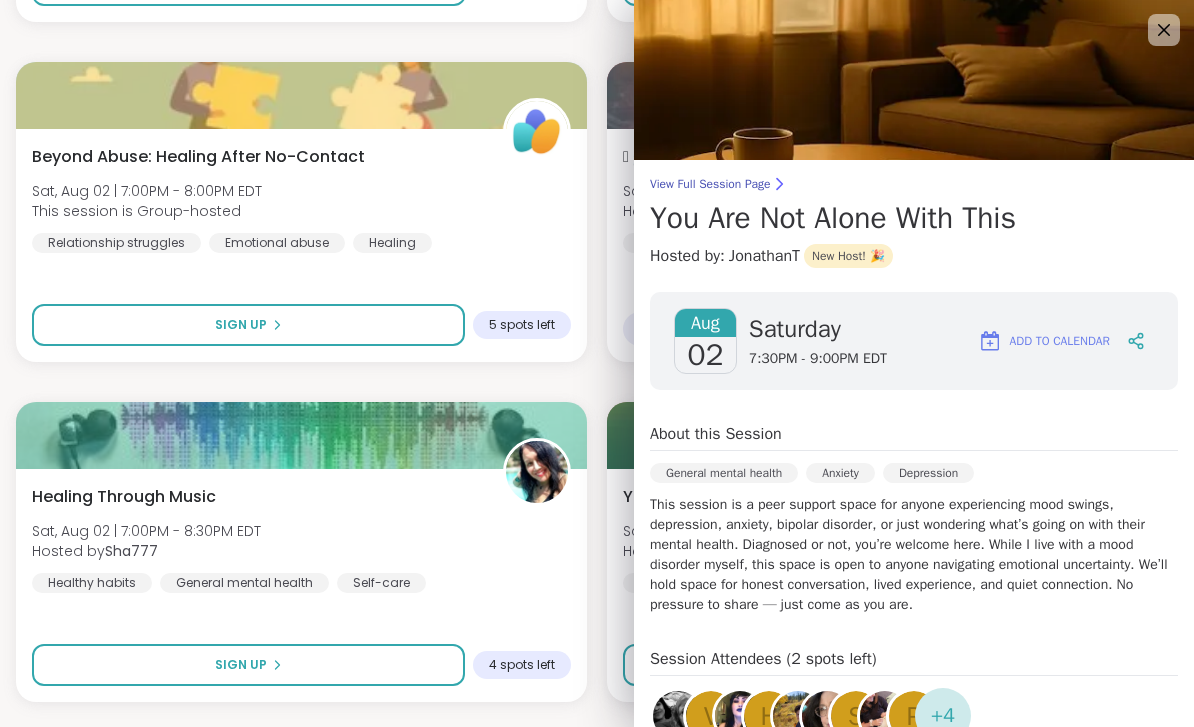 scroll, scrollTop: 0, scrollLeft: 0, axis: both 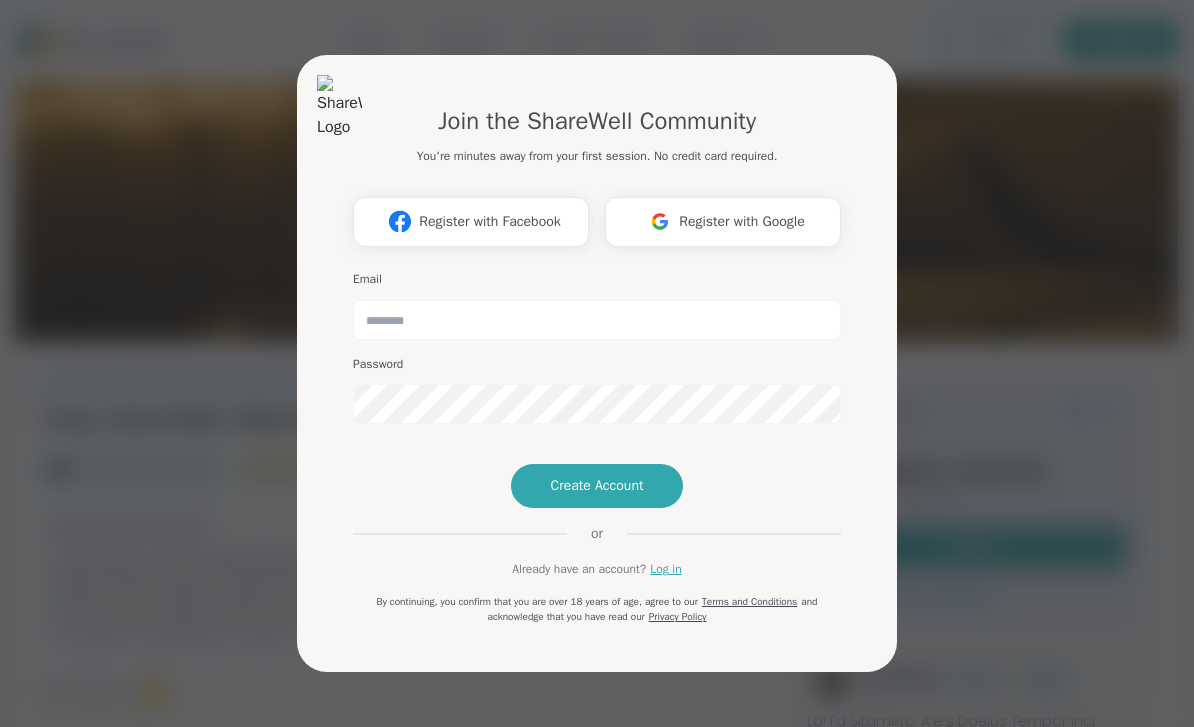 click on "Create Account" at bounding box center [597, 486] 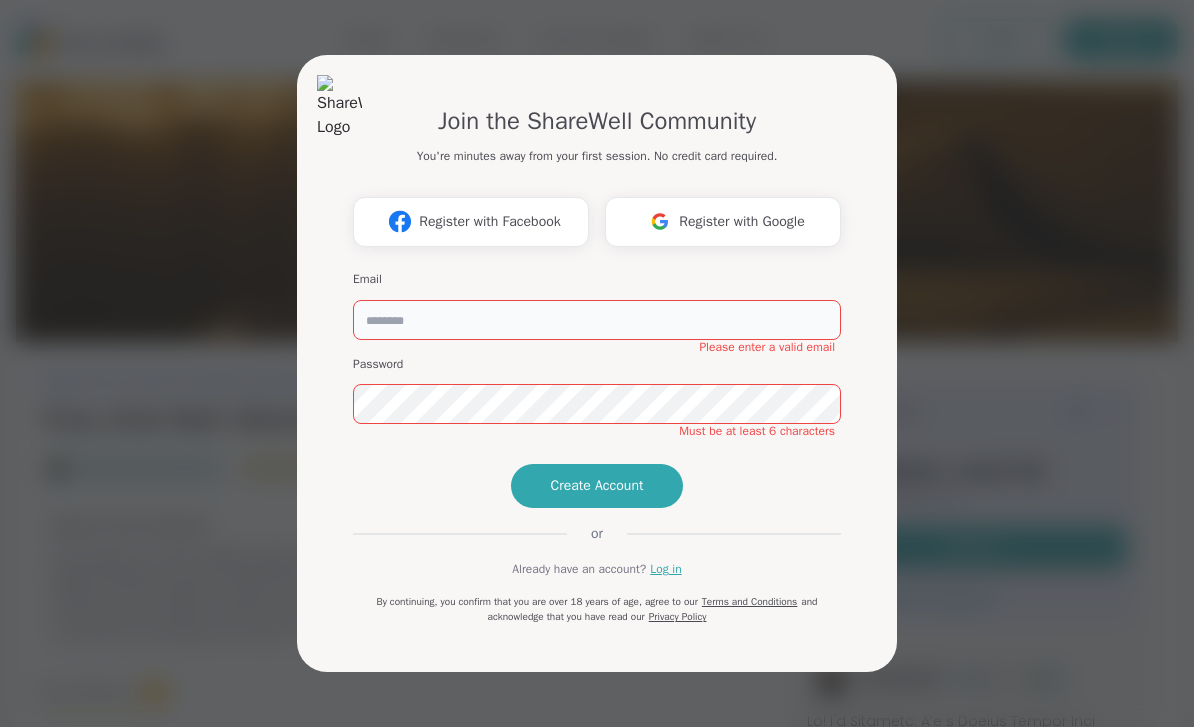 click at bounding box center (597, 320) 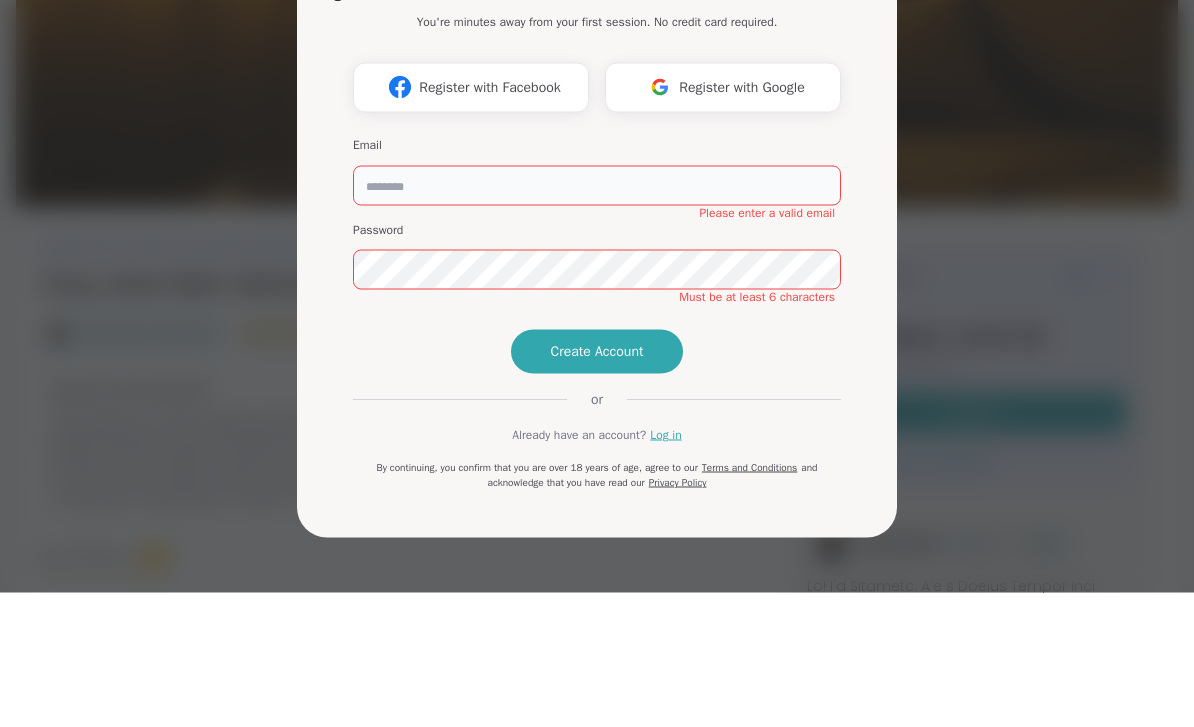 type on "**********" 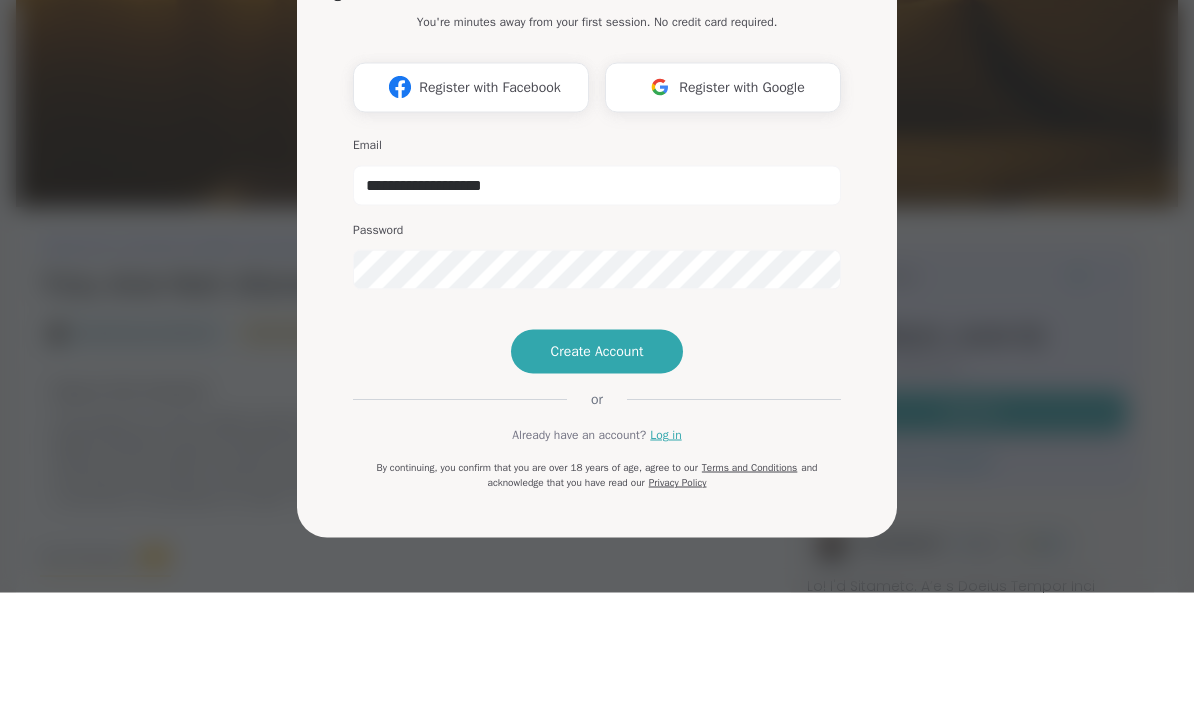 scroll, scrollTop: 135, scrollLeft: 0, axis: vertical 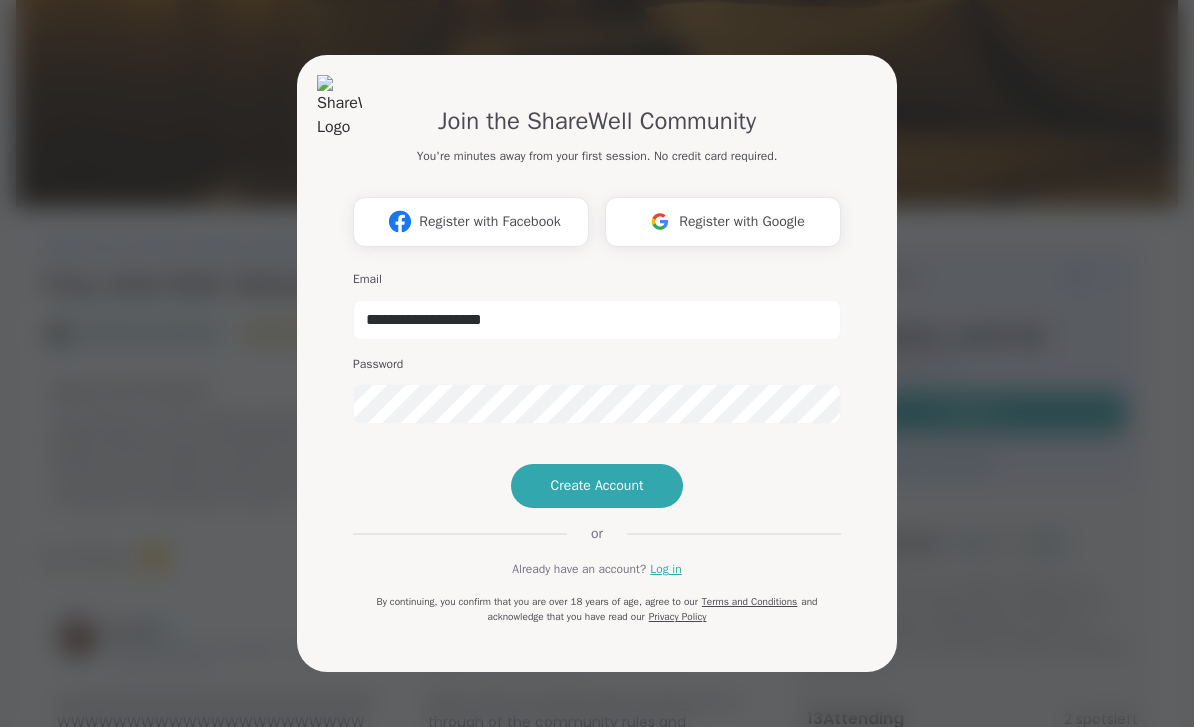 click on "Create Account" at bounding box center (597, 486) 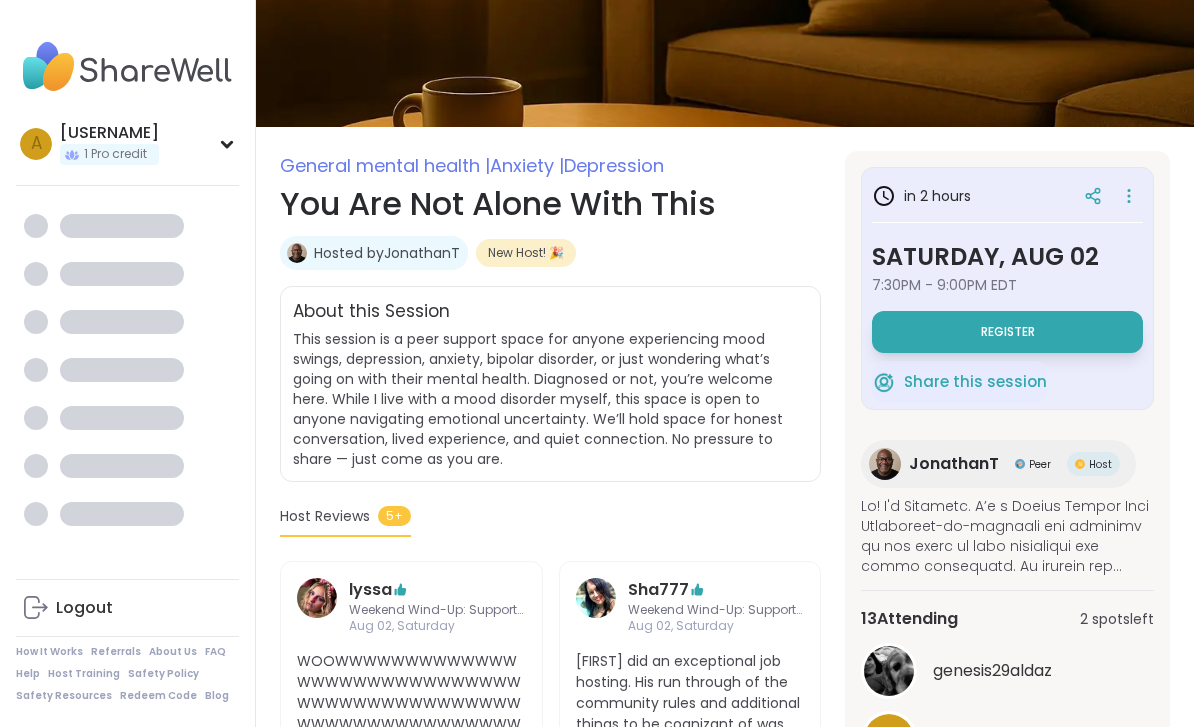 scroll, scrollTop: 0, scrollLeft: 0, axis: both 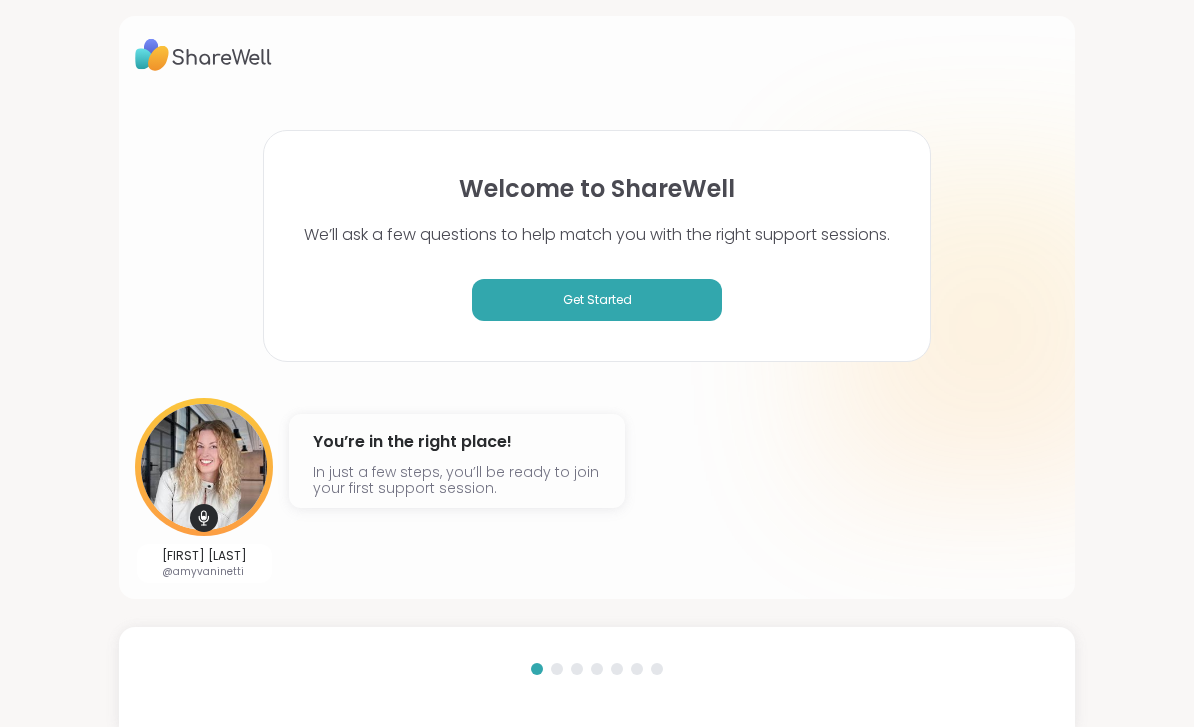 click on "Get Started" at bounding box center [597, 300] 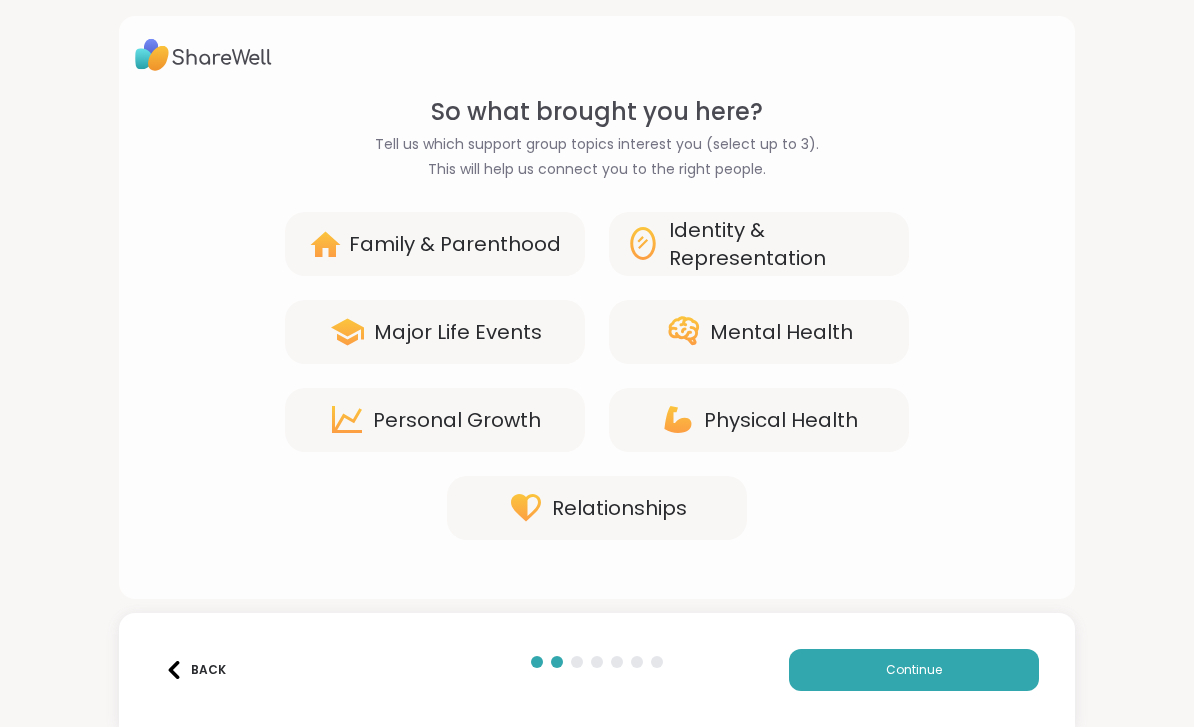 click on "Mental Health" at bounding box center [781, 332] 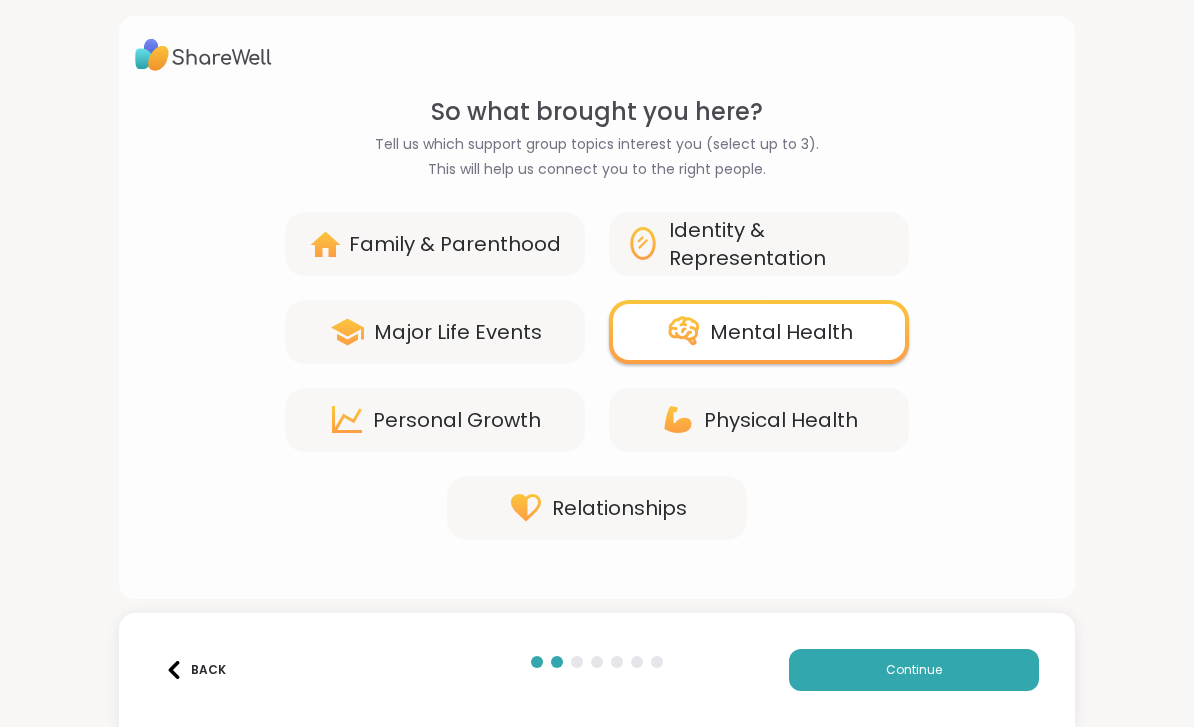 click on "Relationships" at bounding box center (619, 508) 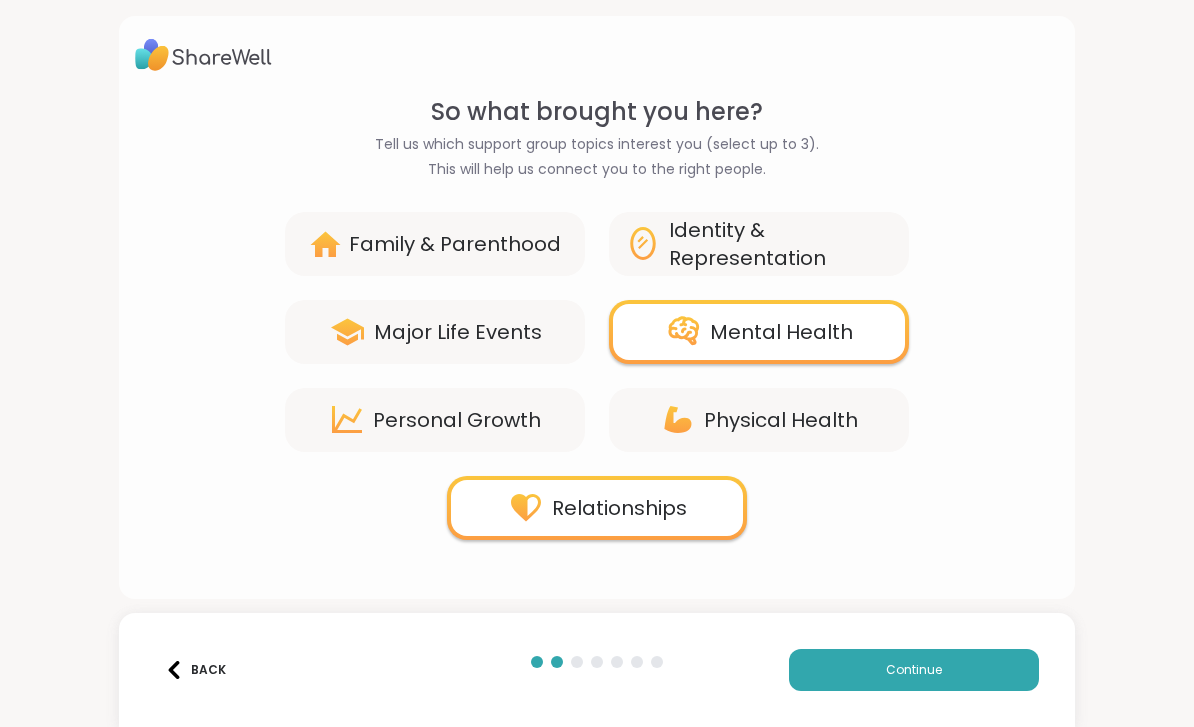 click on "Continue" at bounding box center (914, 670) 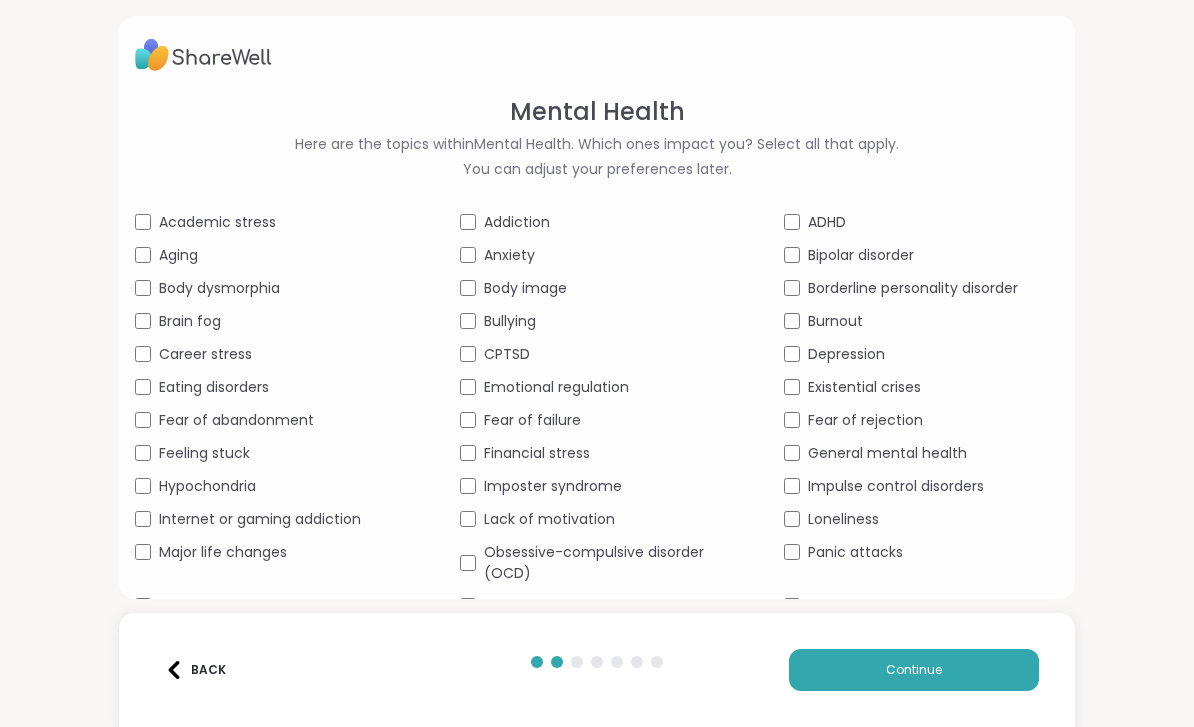 click on "Major life changes" at bounding box center (223, 552) 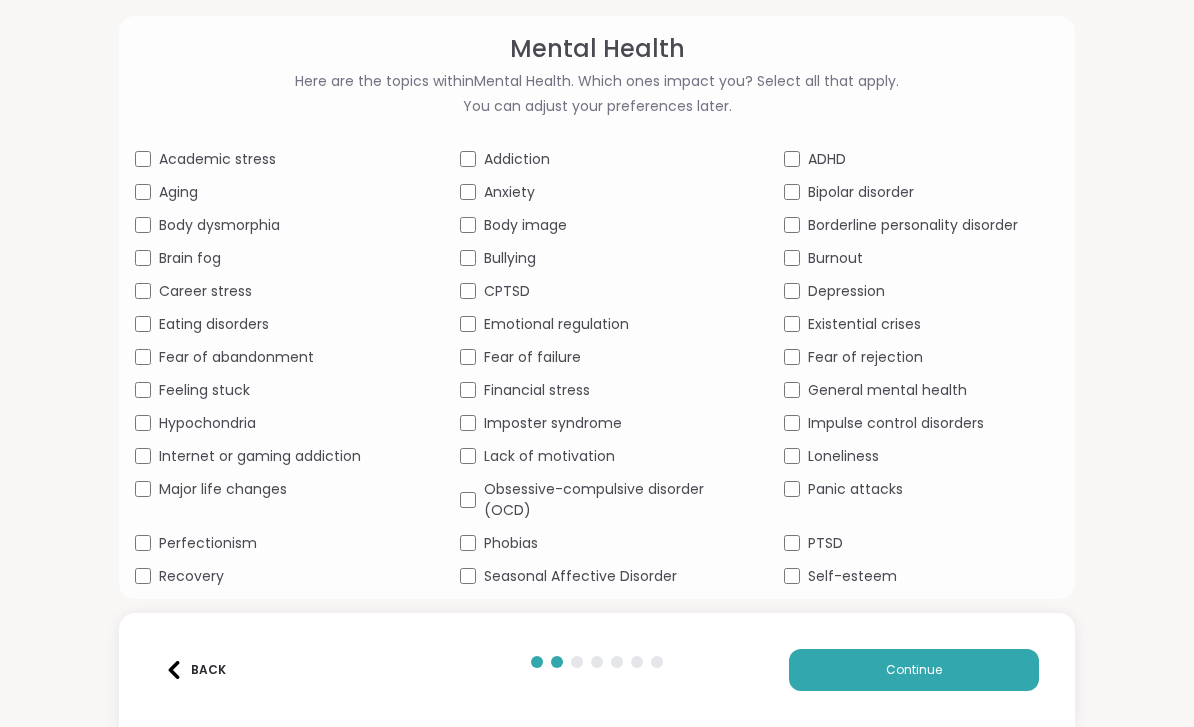 scroll, scrollTop: 62, scrollLeft: 0, axis: vertical 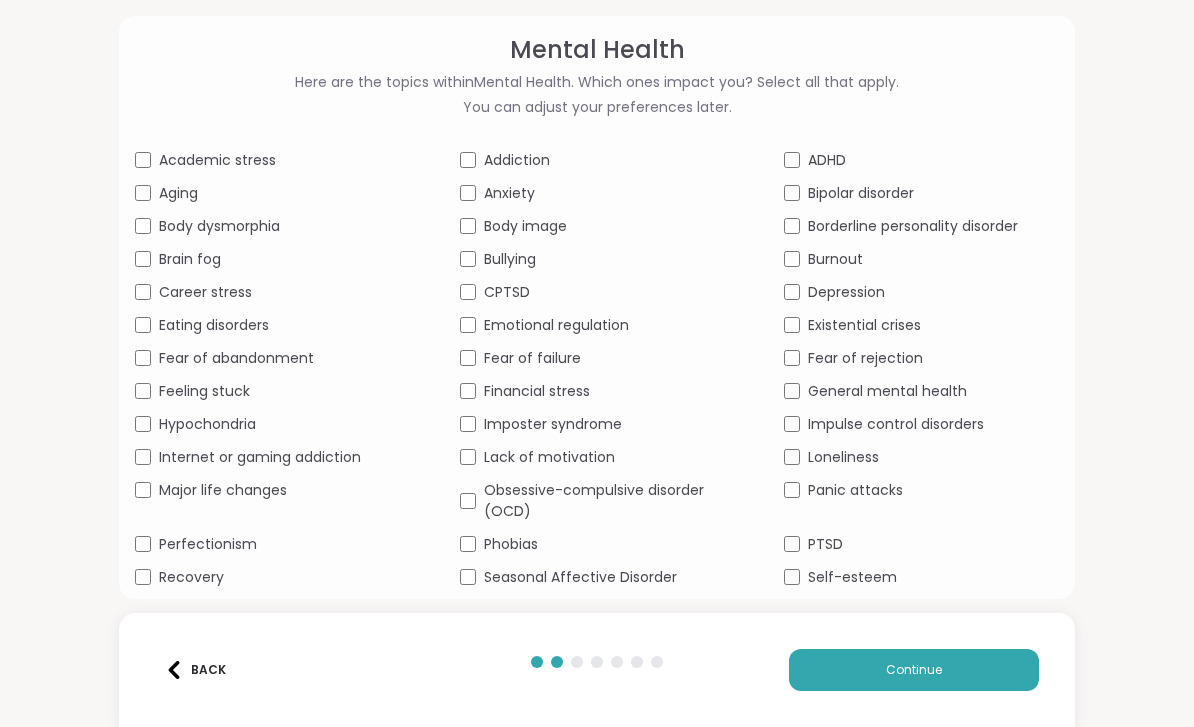 click on "Suicidal thoughts" at bounding box center [219, 643] 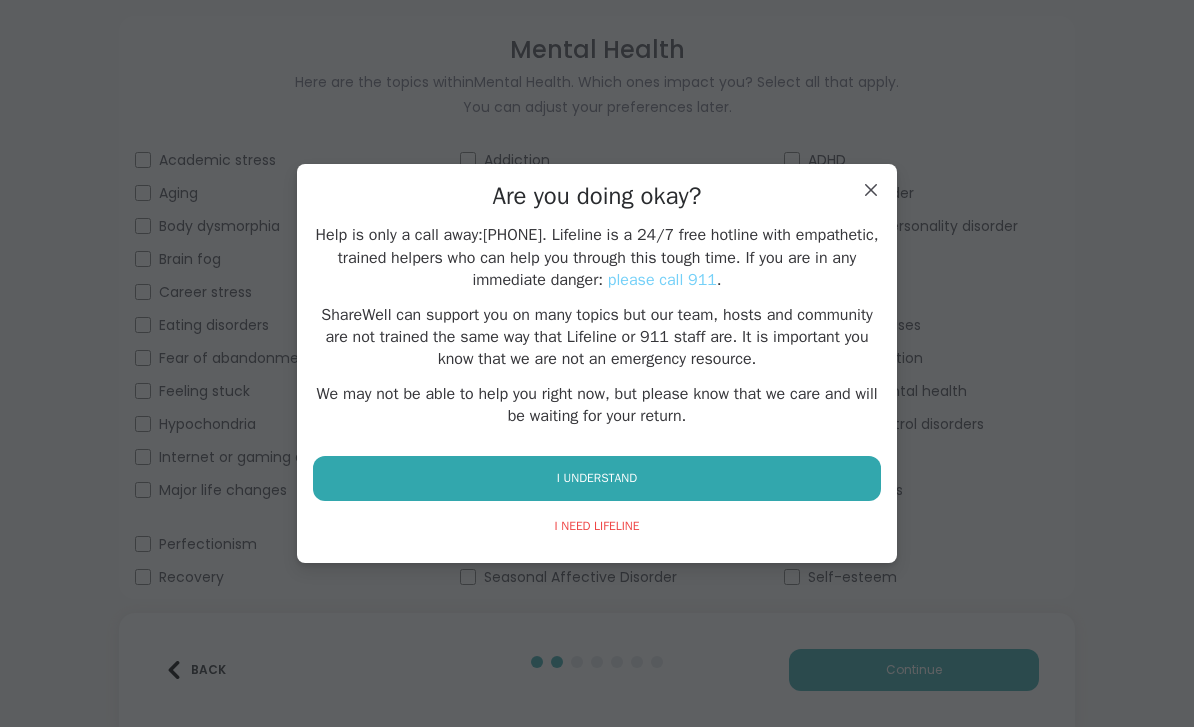 click on "I UNDERSTAND" at bounding box center (597, 478) 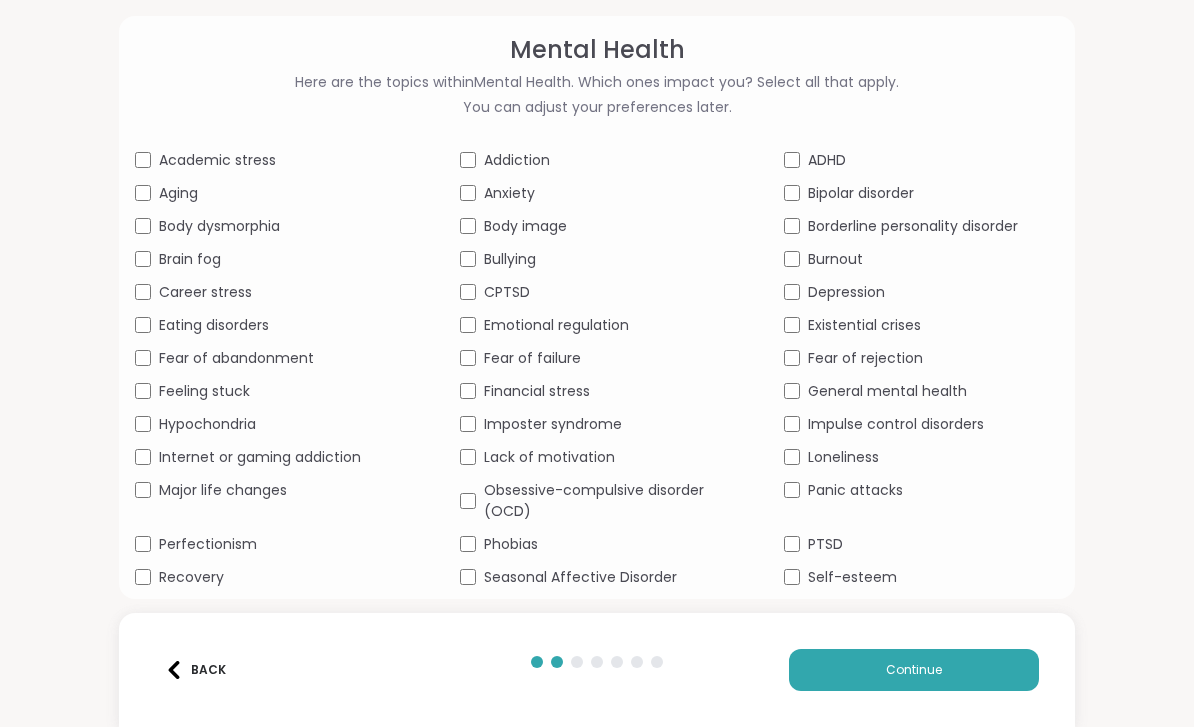 click on "Obsessive-compulsive disorder (OCD)" at bounding box center [597, 501] 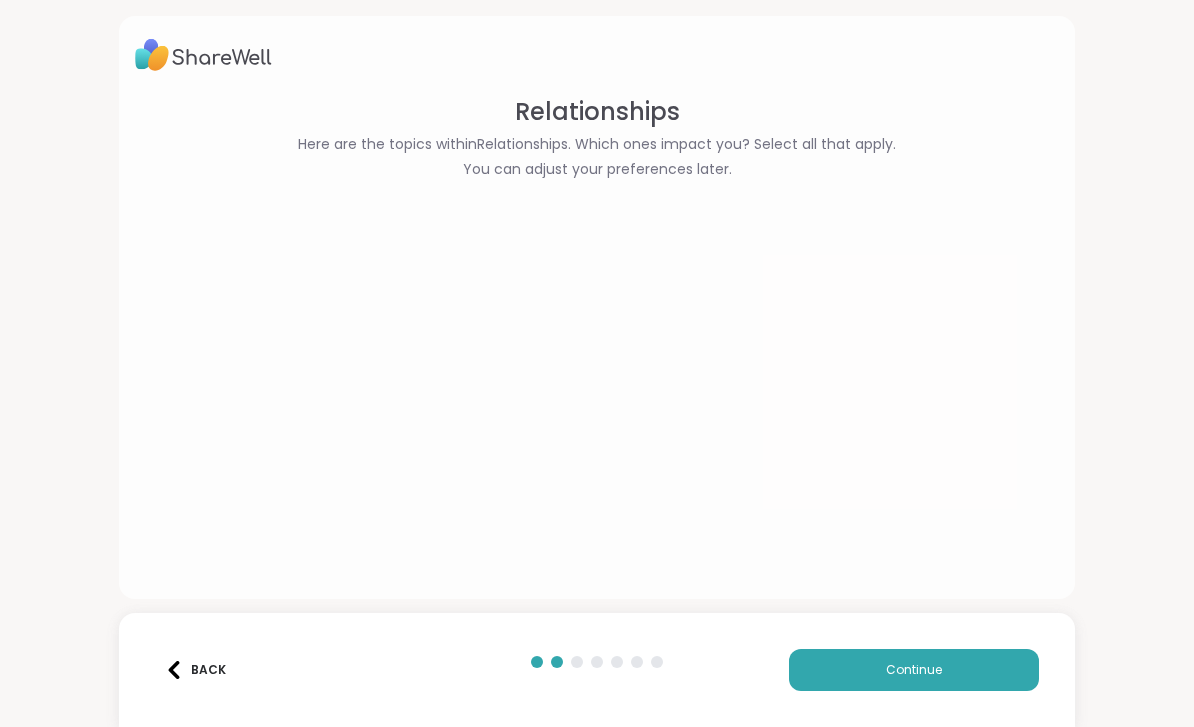 scroll, scrollTop: 0, scrollLeft: 0, axis: both 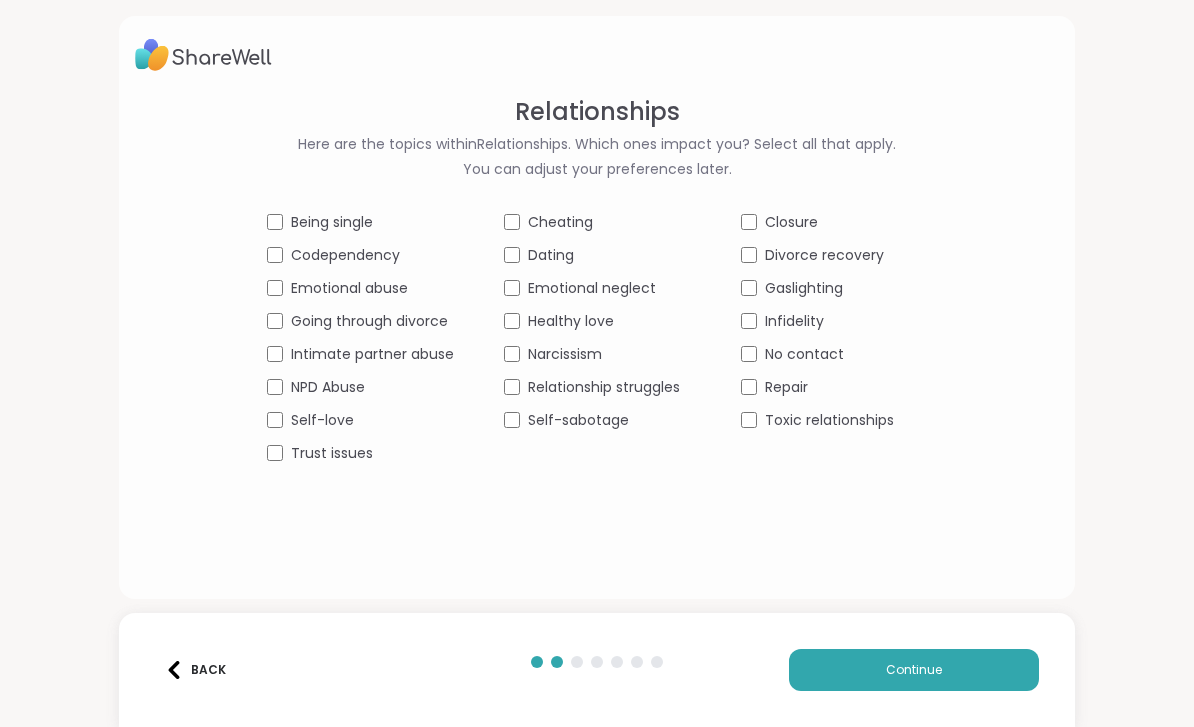 click on "Codependency" at bounding box center [345, 255] 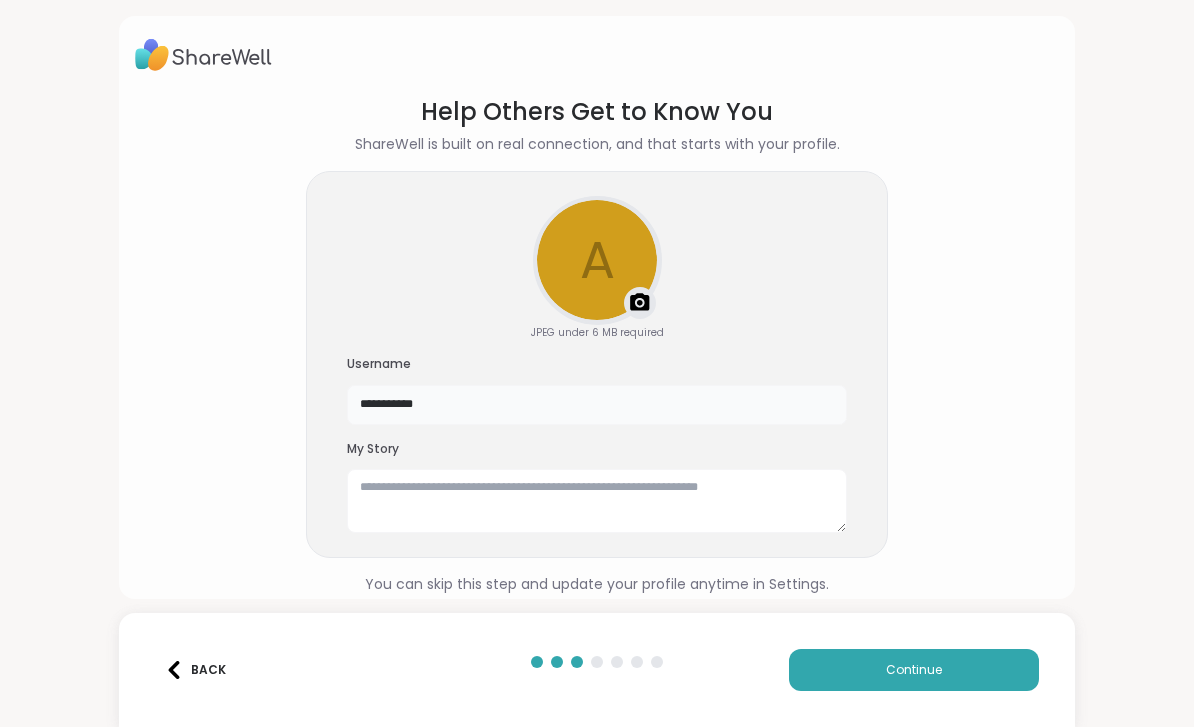 click on "**********" at bounding box center (597, 405) 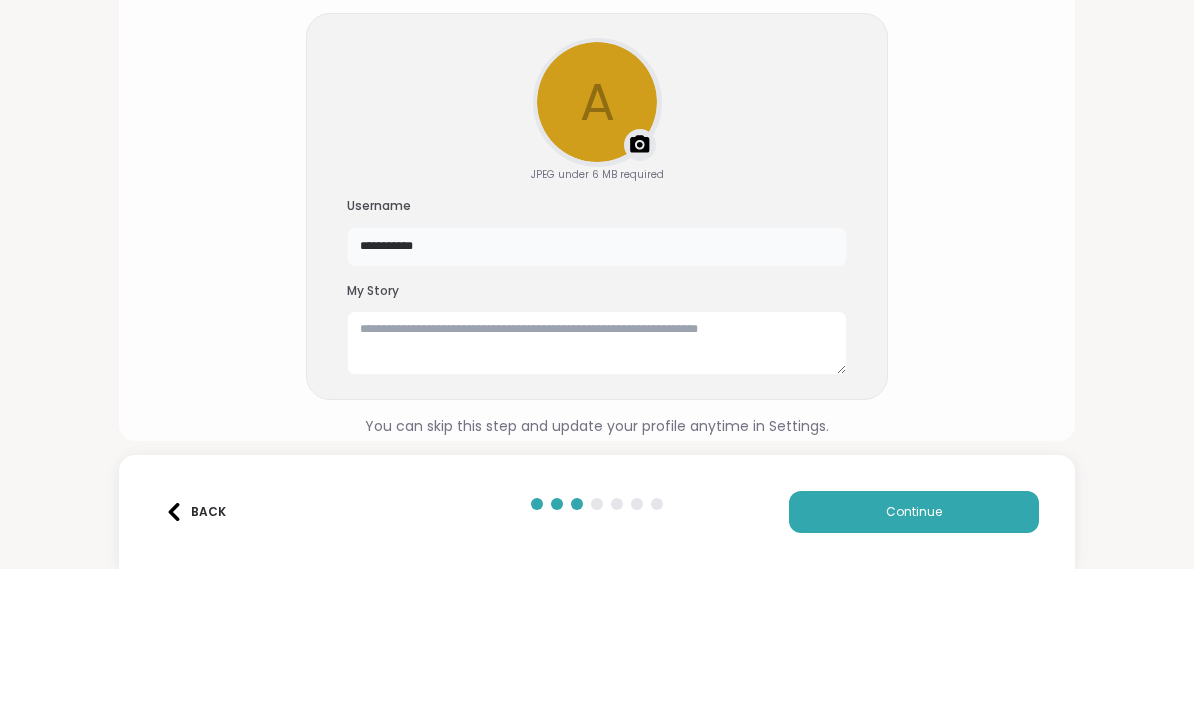 click on "**********" at bounding box center [597, 405] 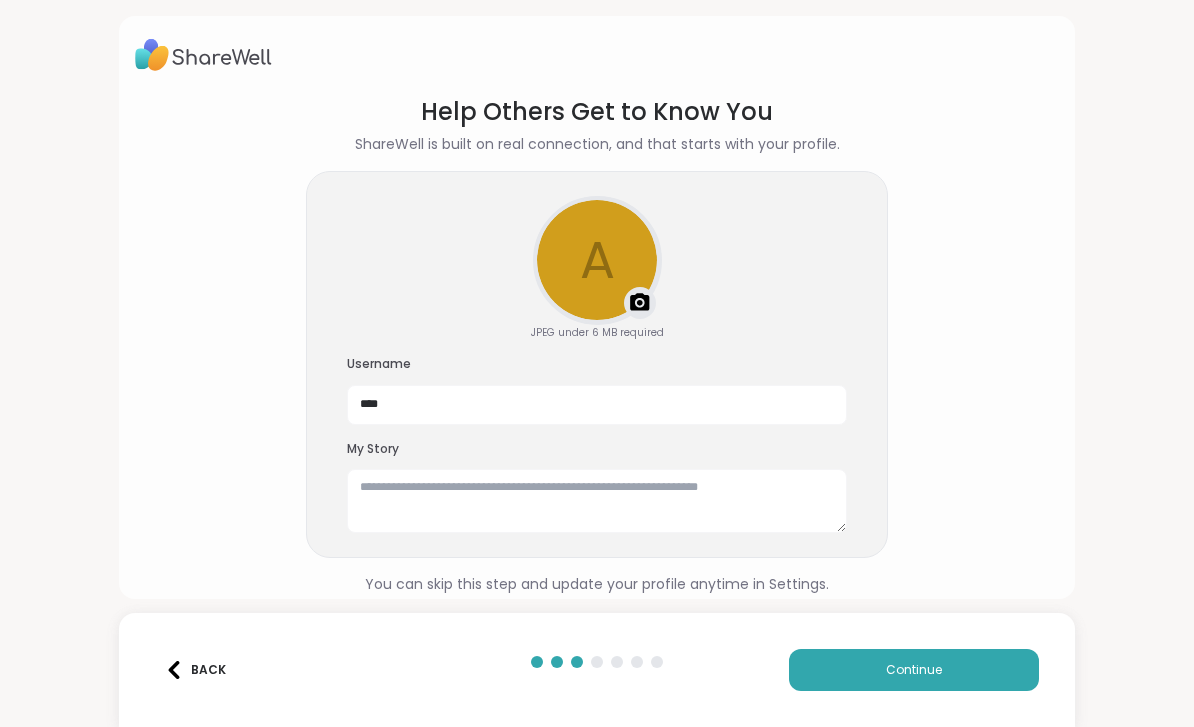 click on "Continue" at bounding box center (914, 670) 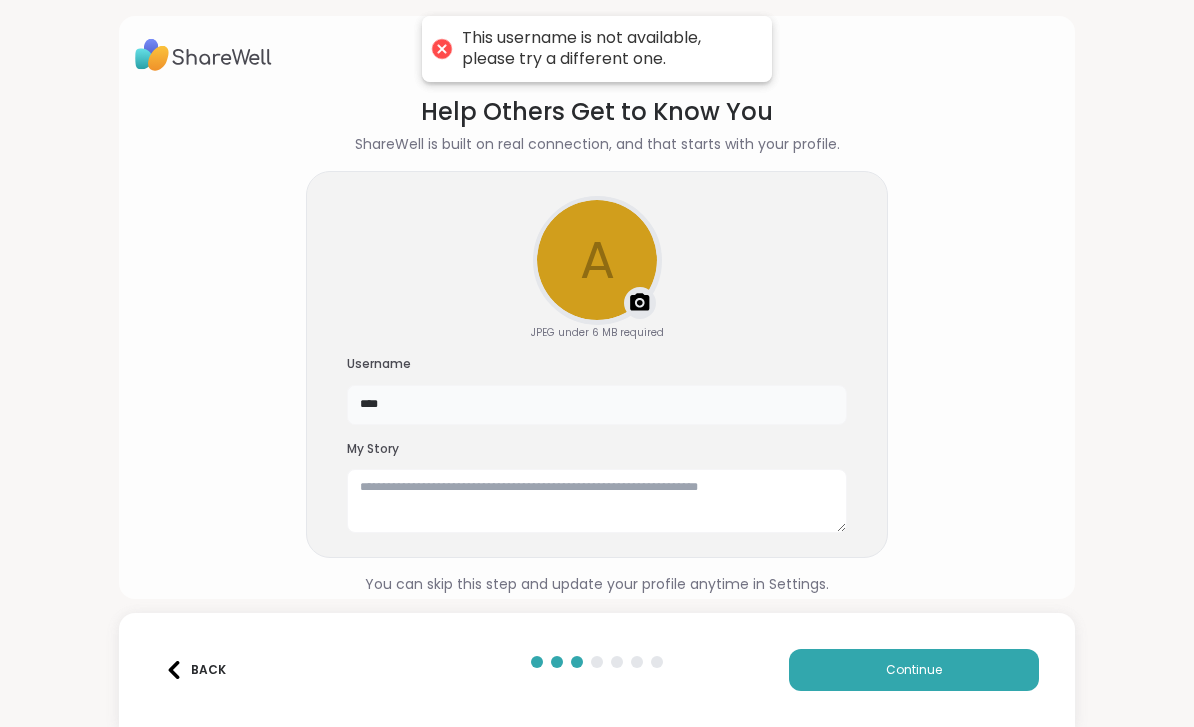 click on "****" at bounding box center [597, 405] 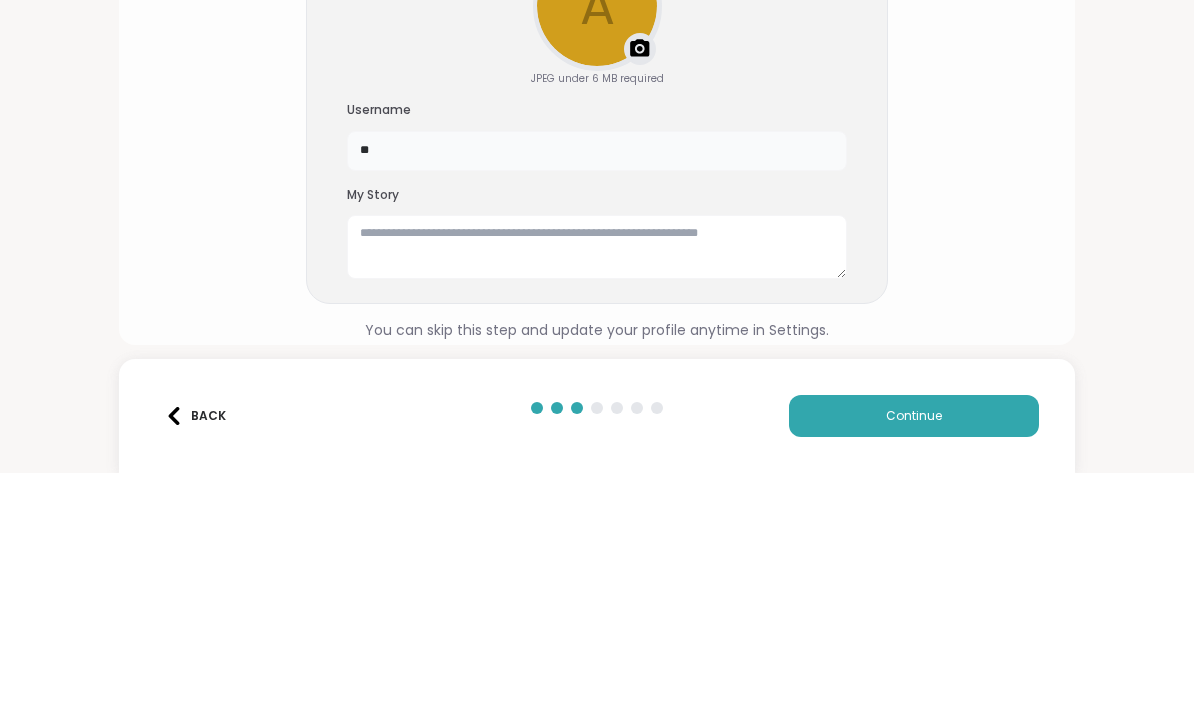 type on "*" 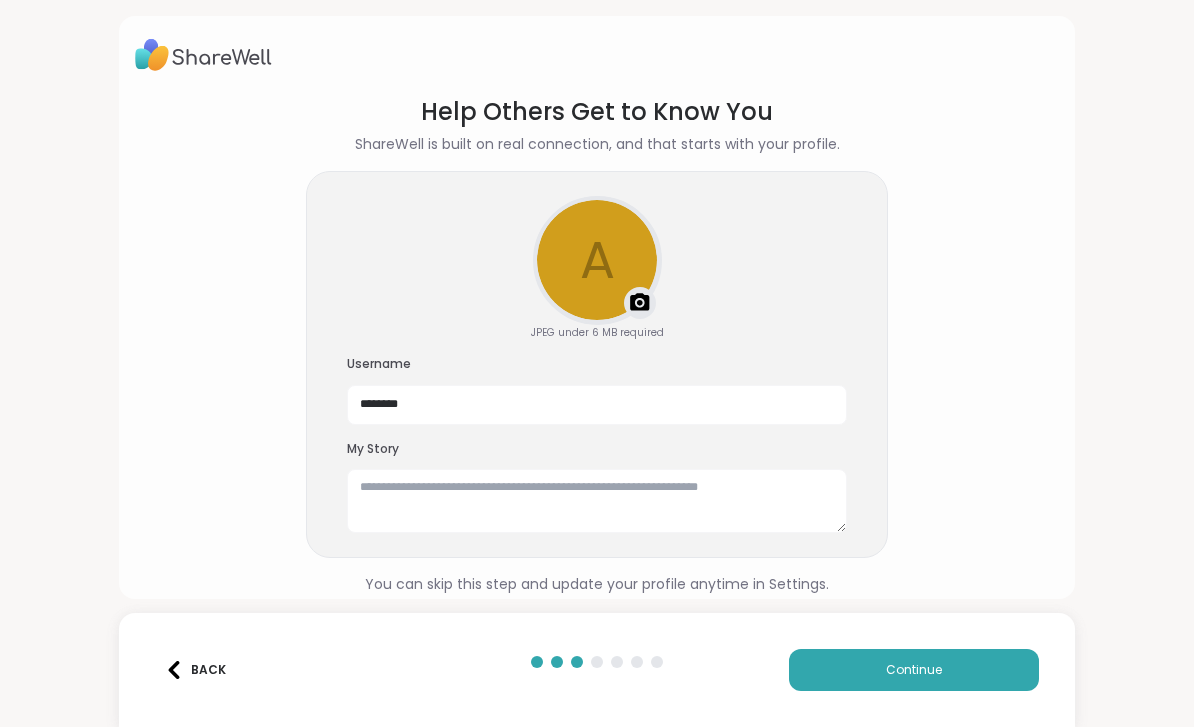 click on "Continue" at bounding box center [914, 670] 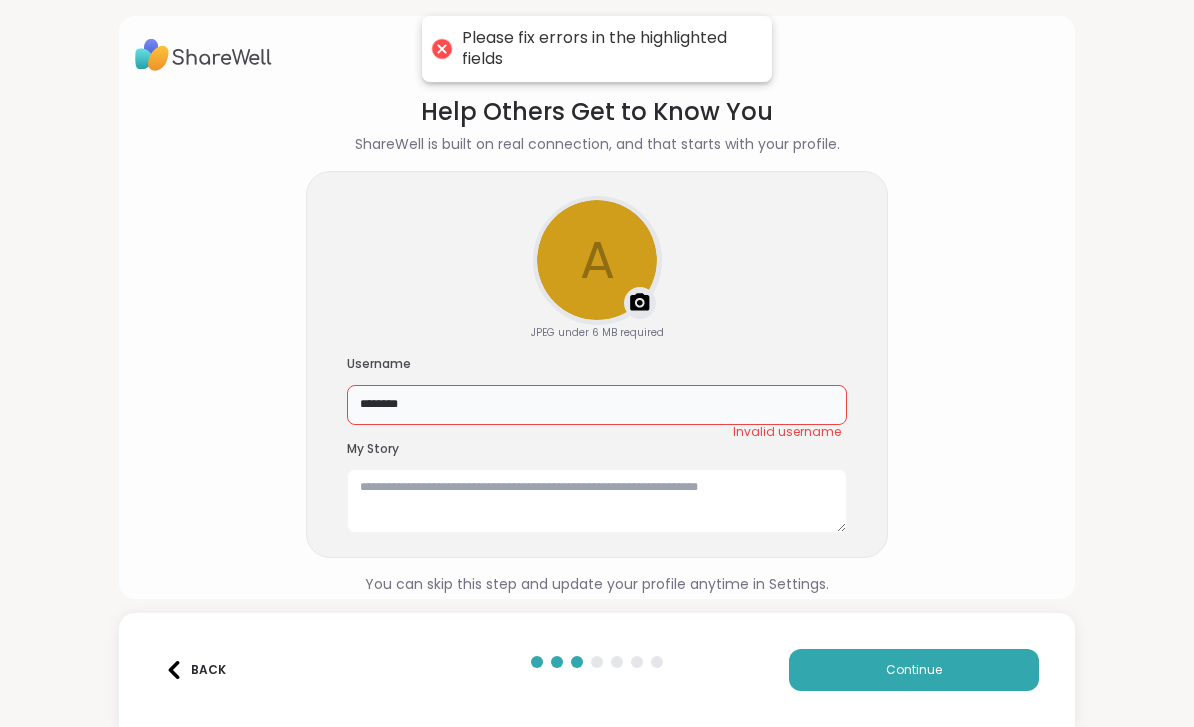 click on "*******" at bounding box center [597, 405] 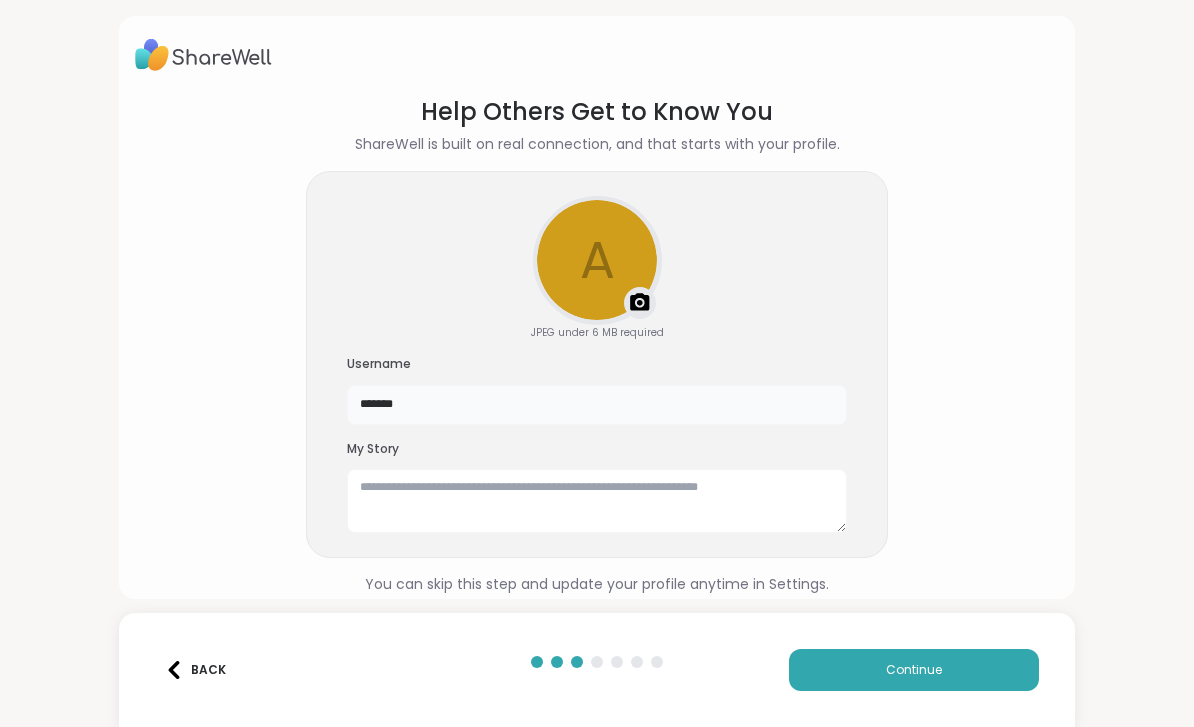 type on "*******" 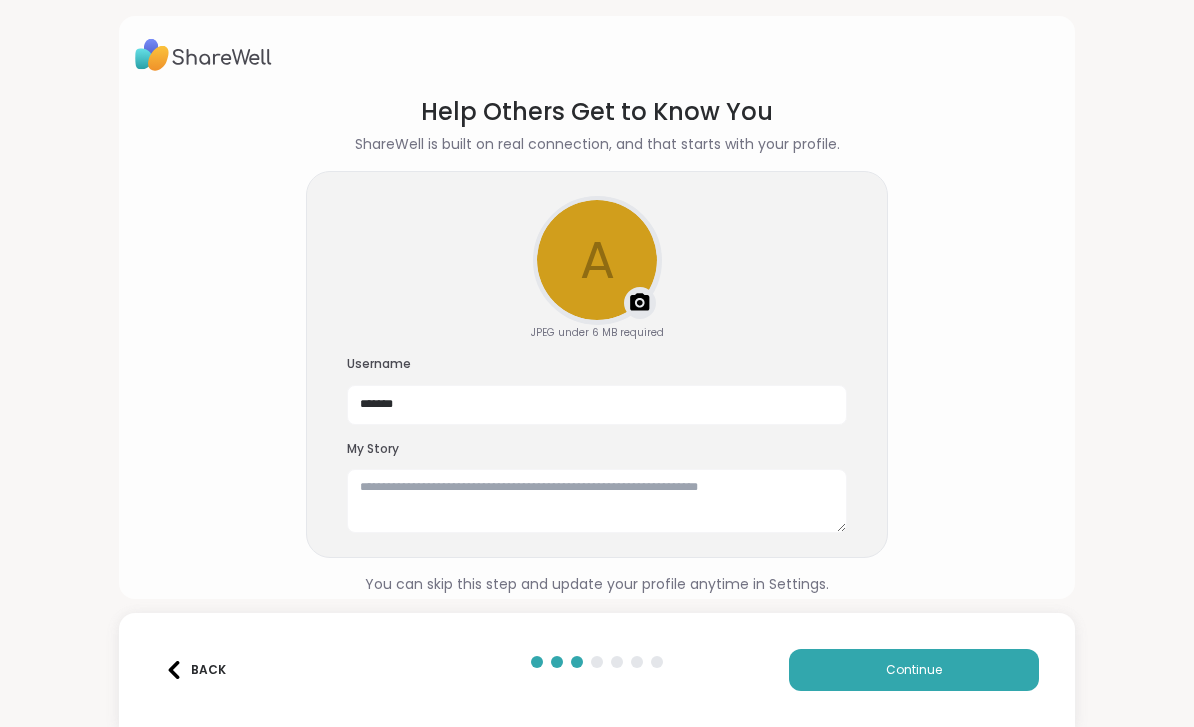 click on "Continue" at bounding box center [914, 670] 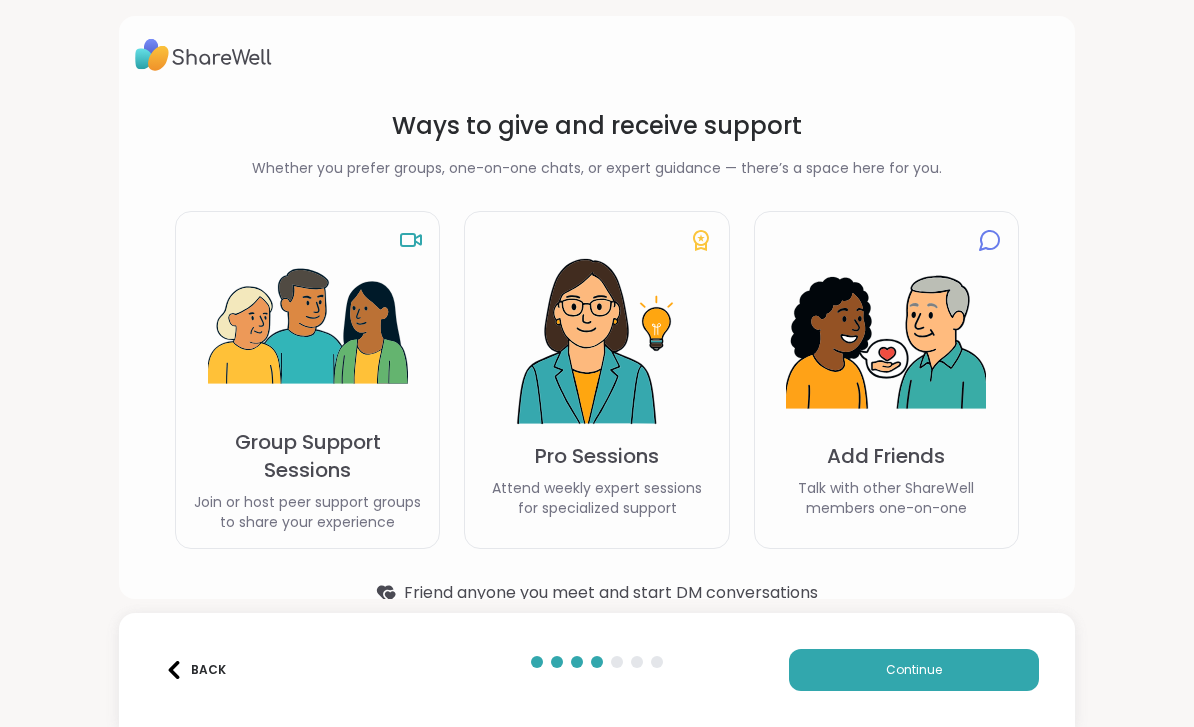 click at bounding box center (308, 328) 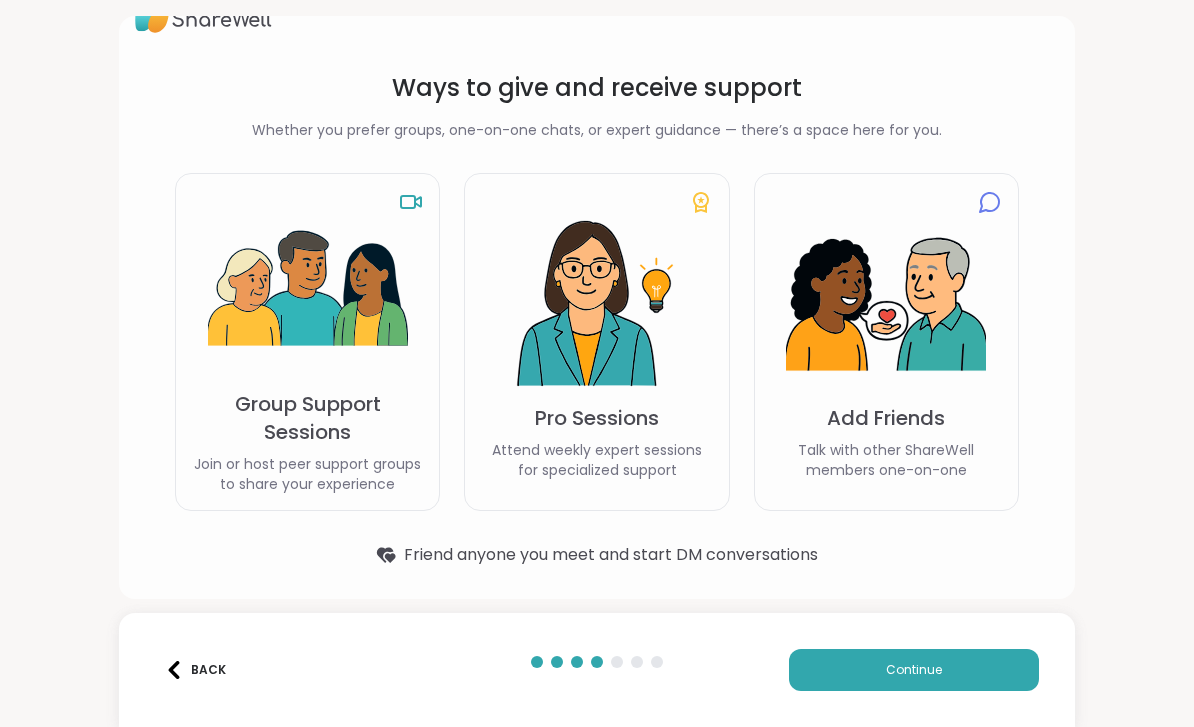 scroll, scrollTop: 38, scrollLeft: 0, axis: vertical 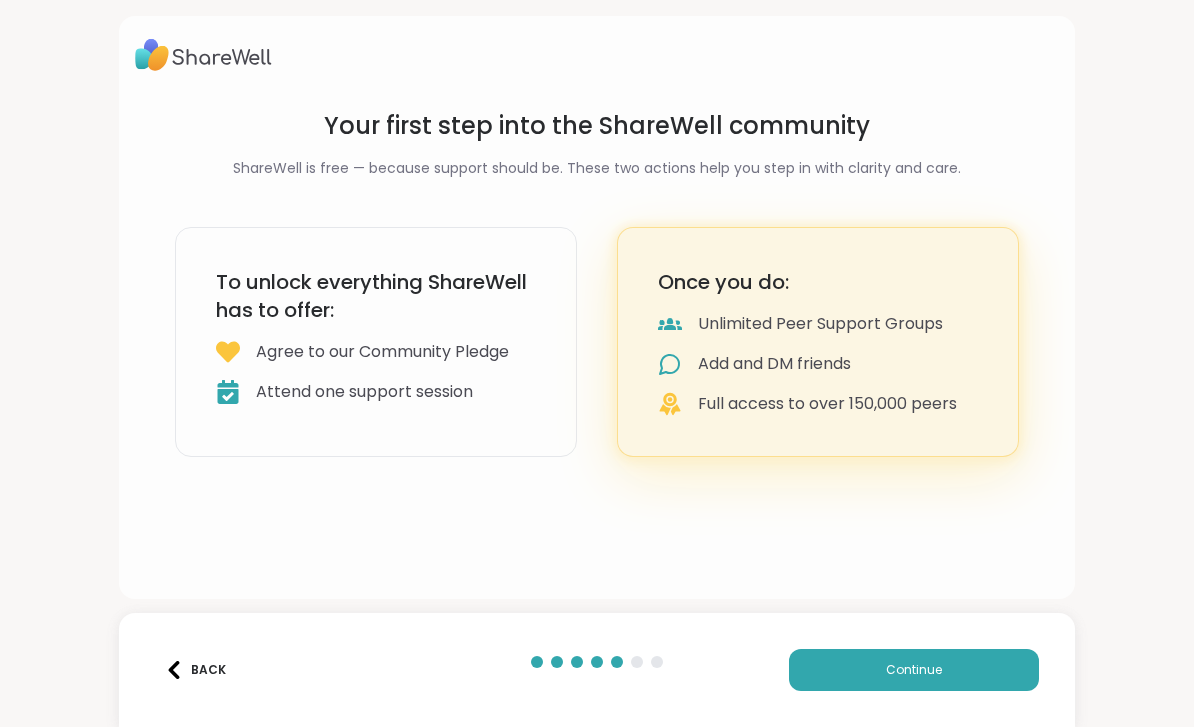 click on "Continue" at bounding box center (914, 670) 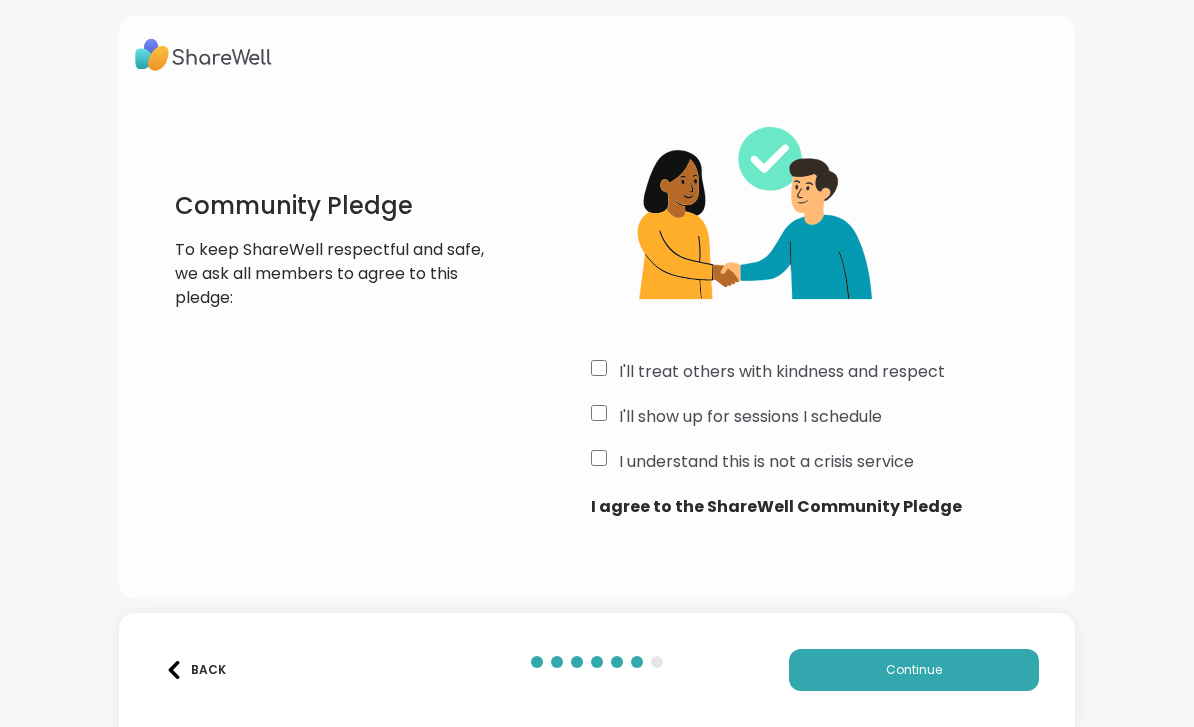 click on "Continue" at bounding box center [914, 670] 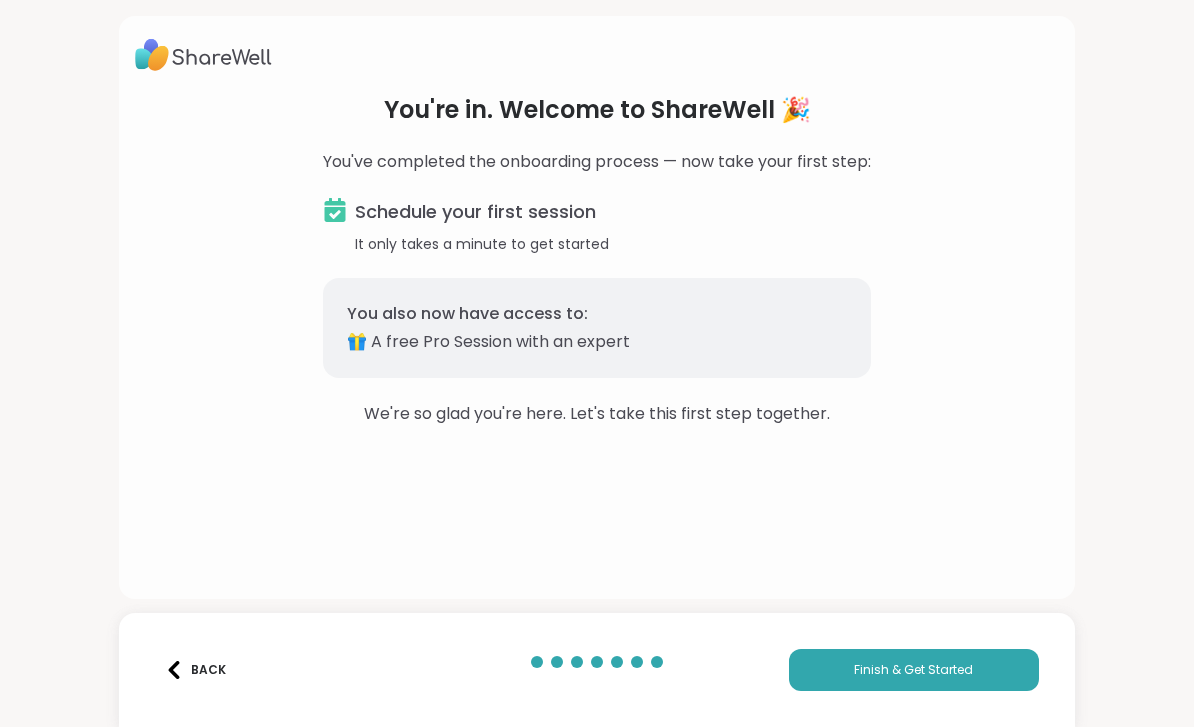 click on "Finish & Get Started" at bounding box center [914, 670] 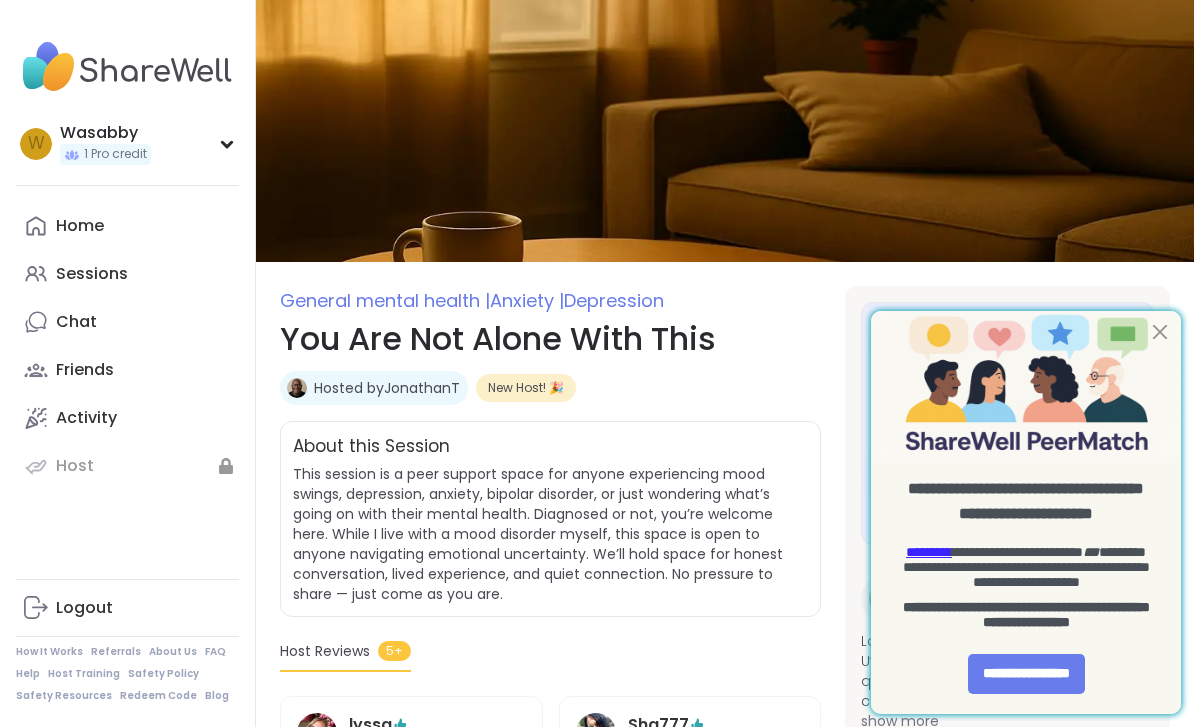 scroll, scrollTop: 0, scrollLeft: 0, axis: both 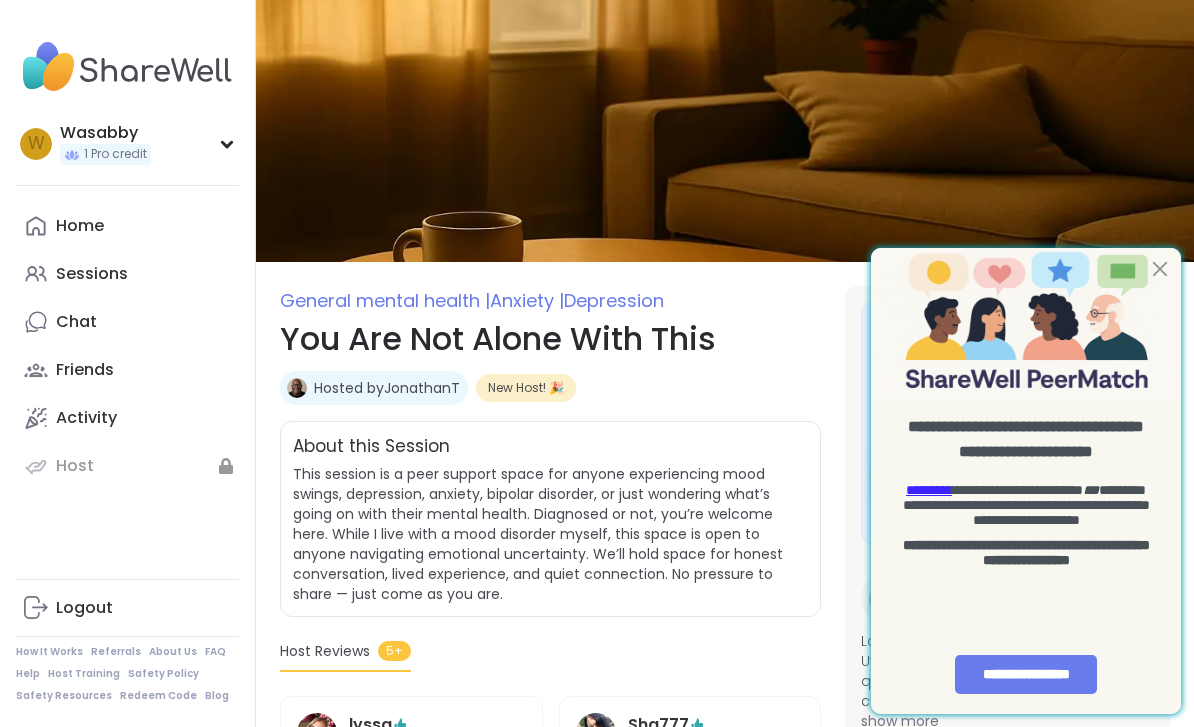 click at bounding box center [1160, 269] 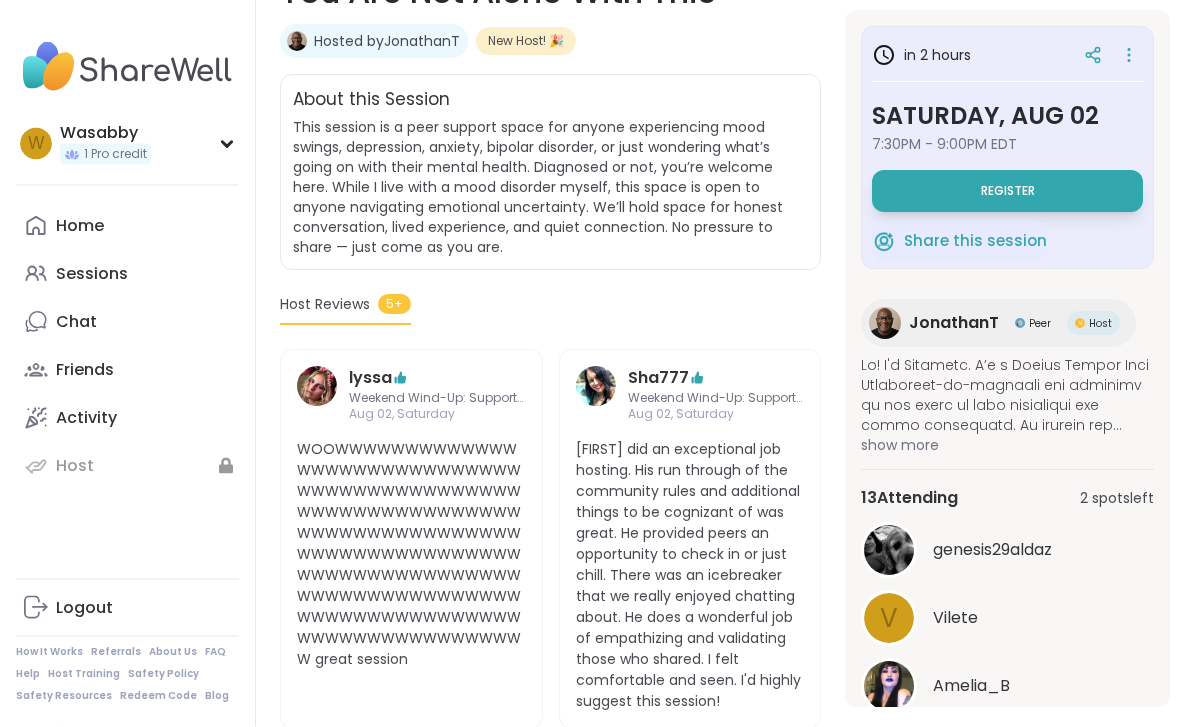 scroll, scrollTop: 347, scrollLeft: 0, axis: vertical 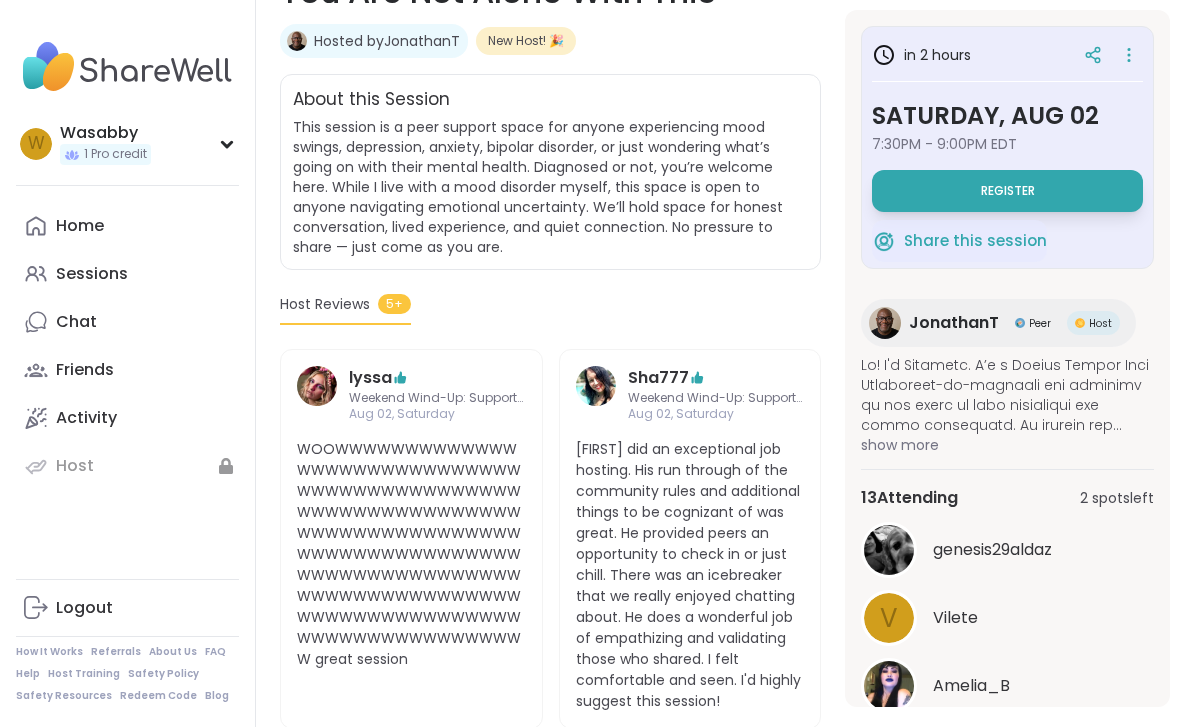 click on "See All" at bounding box center (1007, 736) 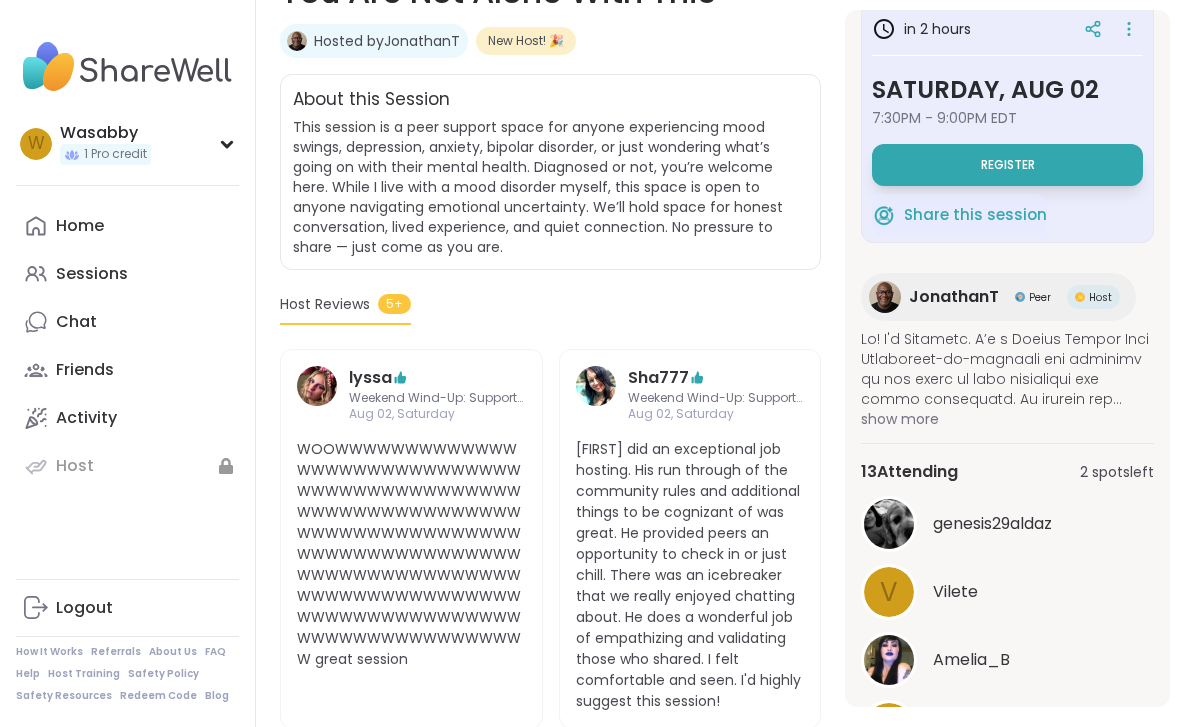 scroll, scrollTop: 25, scrollLeft: 0, axis: vertical 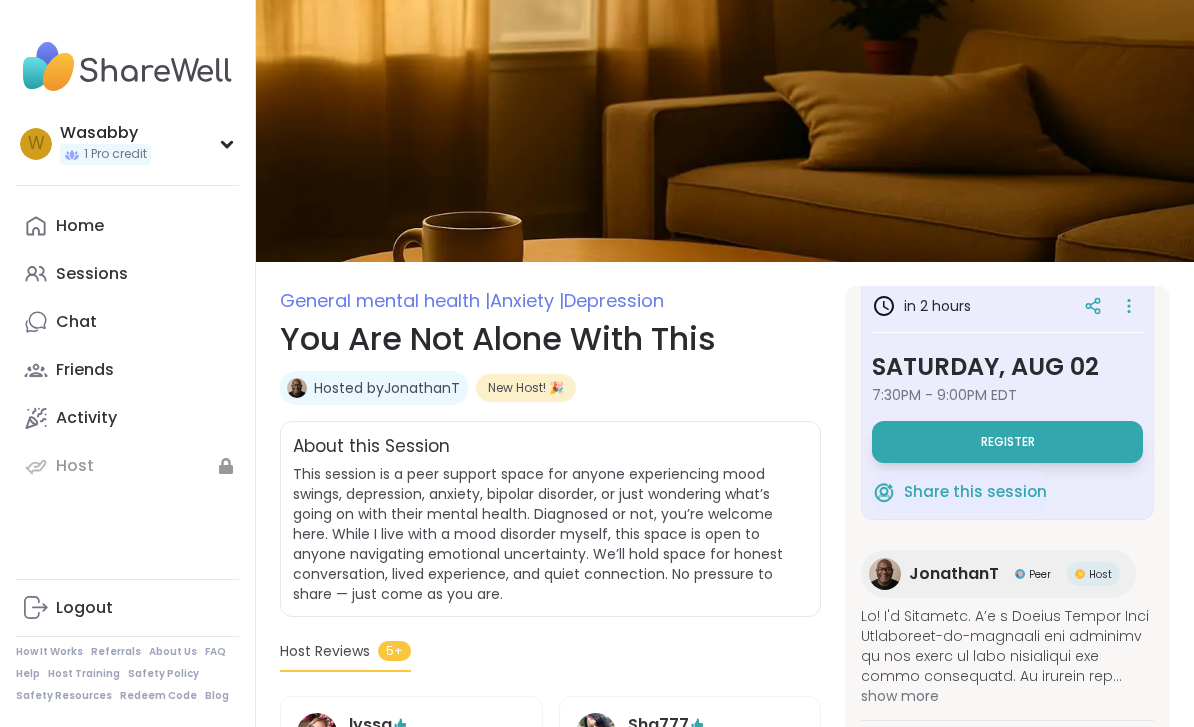 click on "Register" at bounding box center (1007, 442) 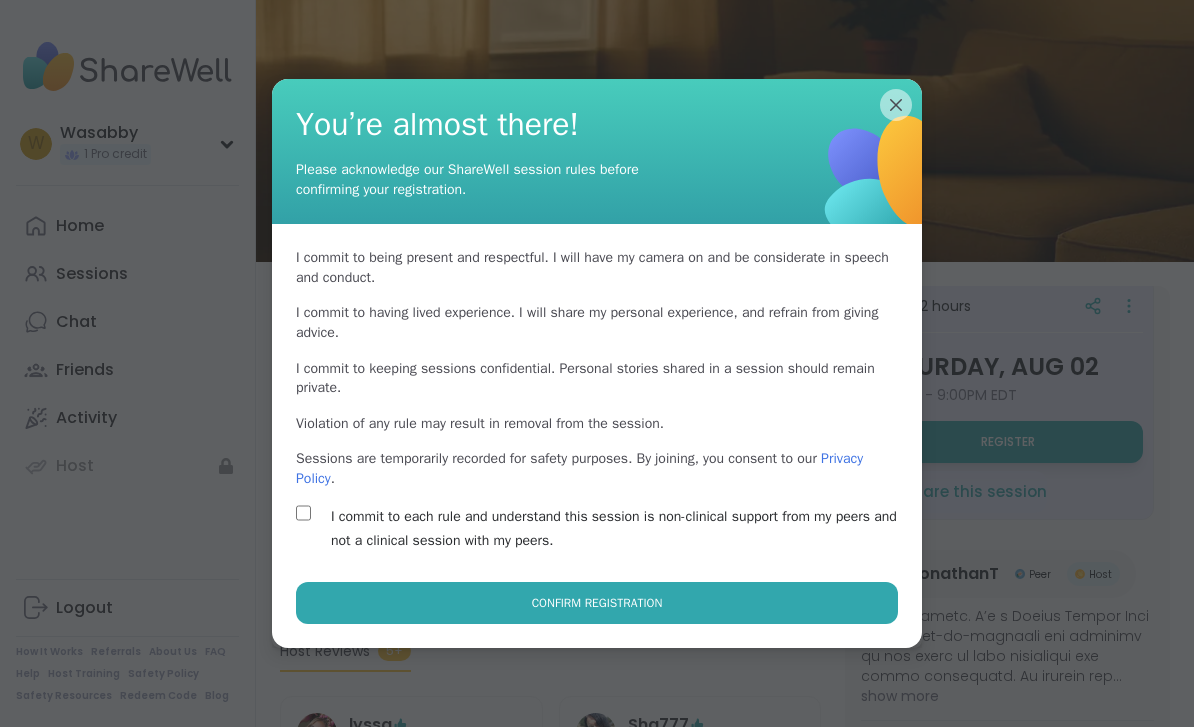 click on "Confirm Registration" at bounding box center [597, 603] 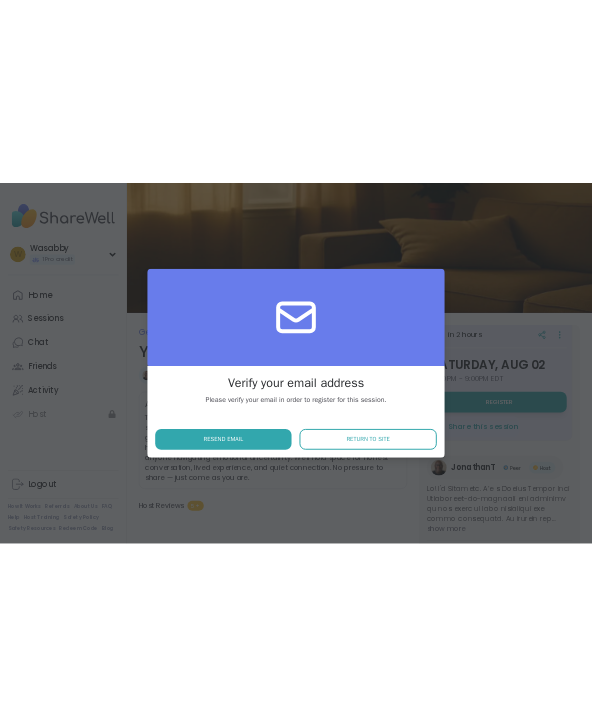 scroll, scrollTop: 0, scrollLeft: 0, axis: both 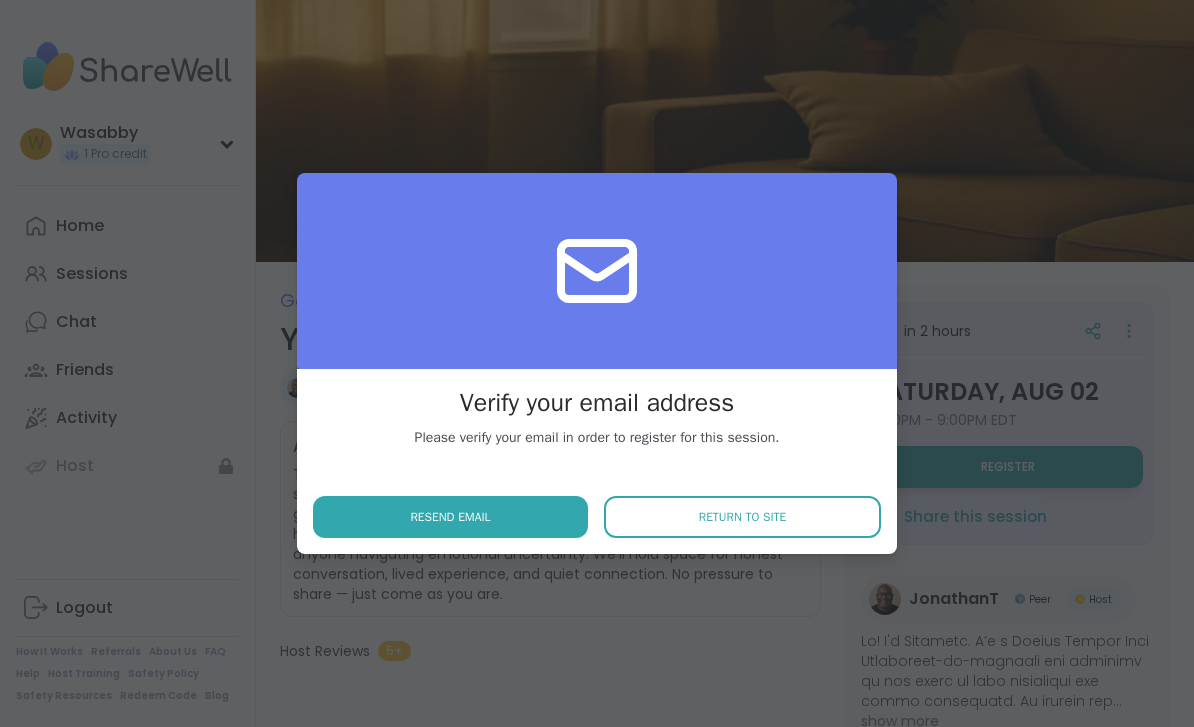 click on "Return to site" at bounding box center [743, 517] 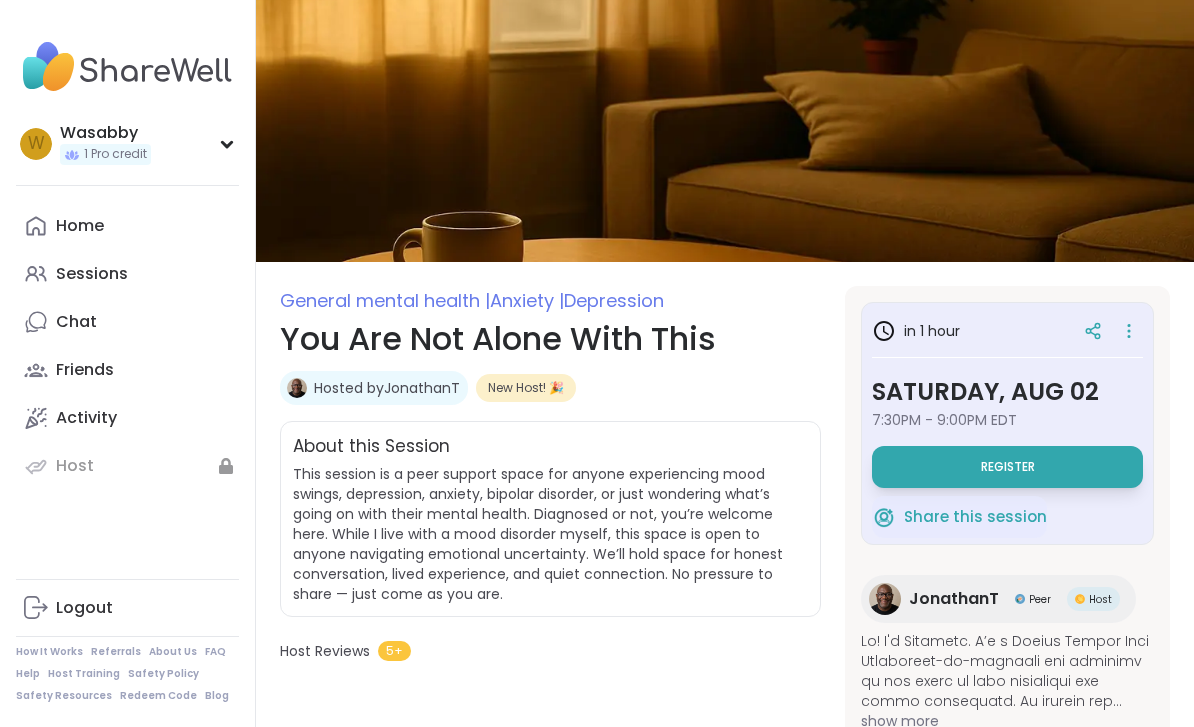 click on "Register" at bounding box center [1007, 467] 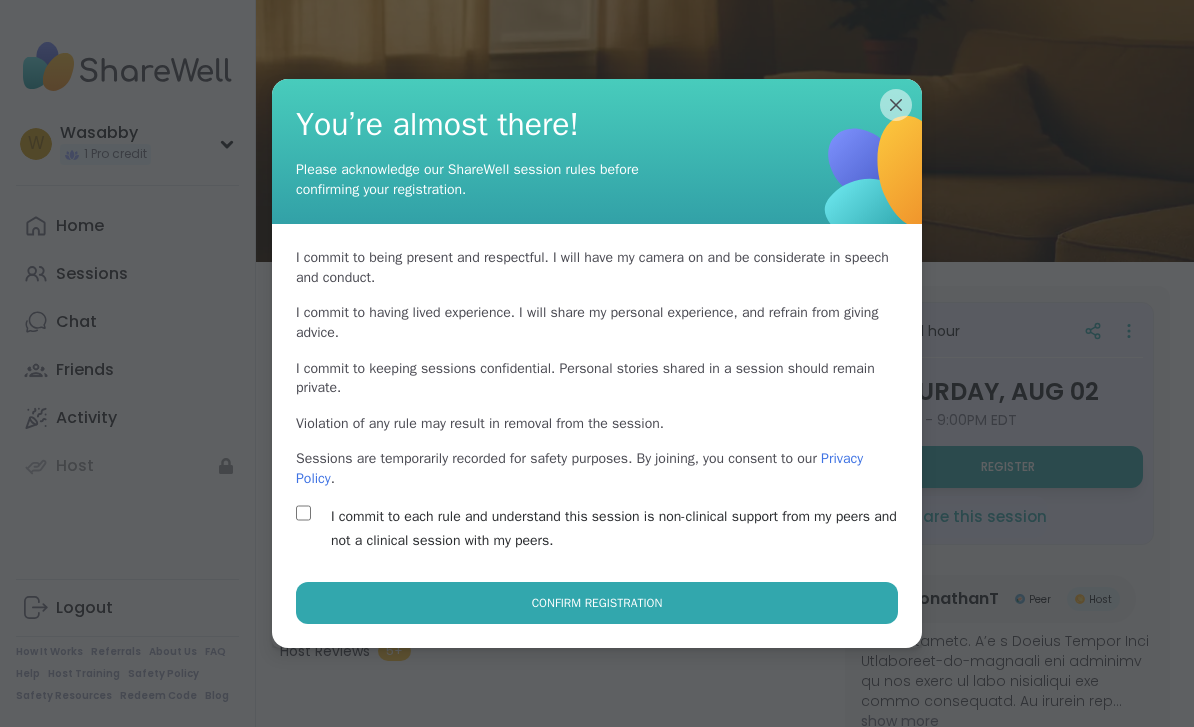 click on "Confirm Registration" at bounding box center (597, 603) 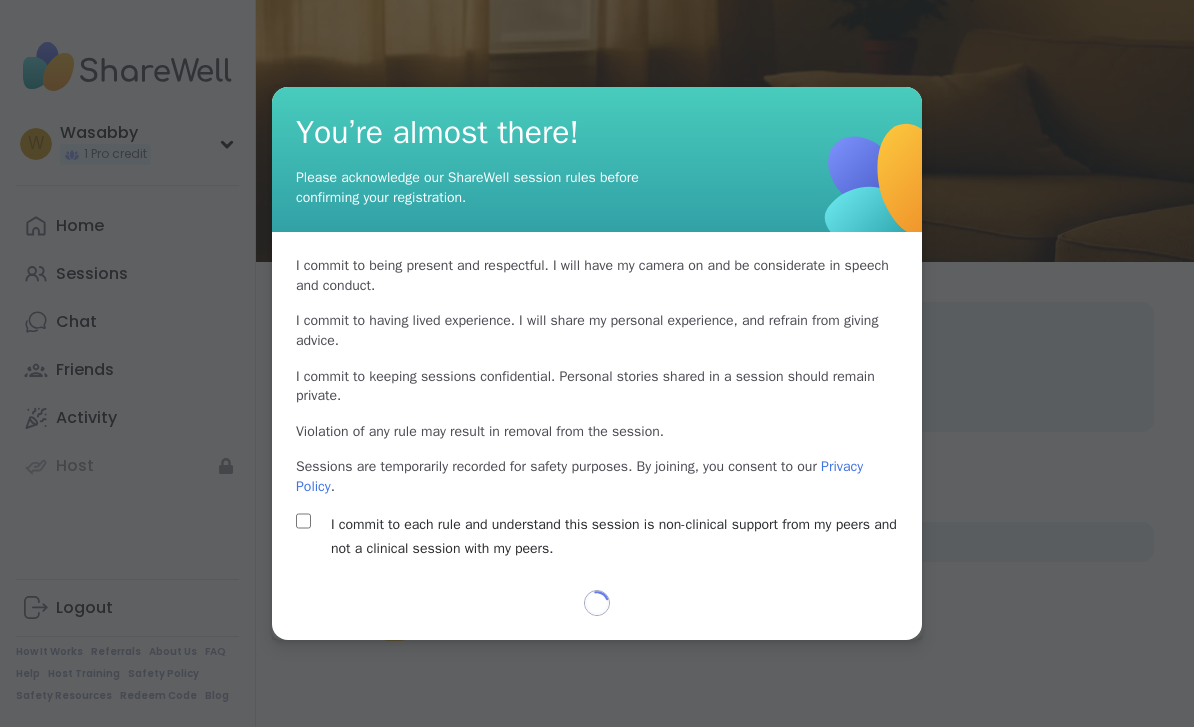 select on "**" 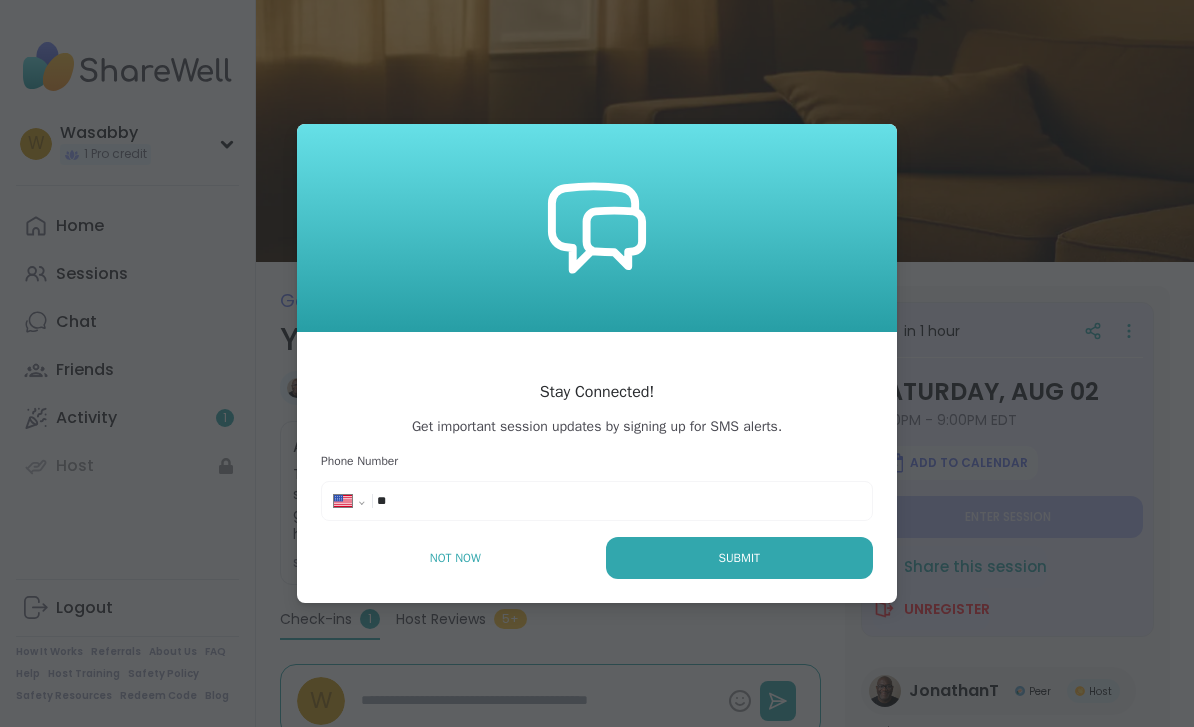 click on "Not Now" at bounding box center [455, 558] 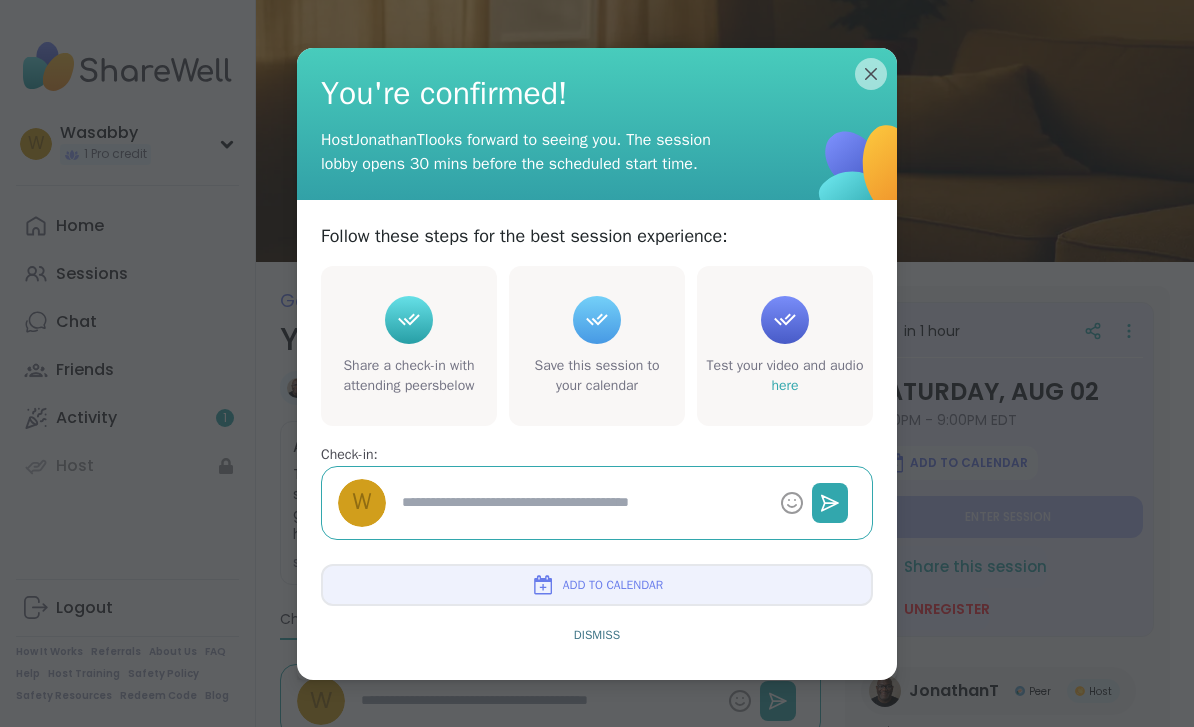 click on "Dismiss" at bounding box center [597, 635] 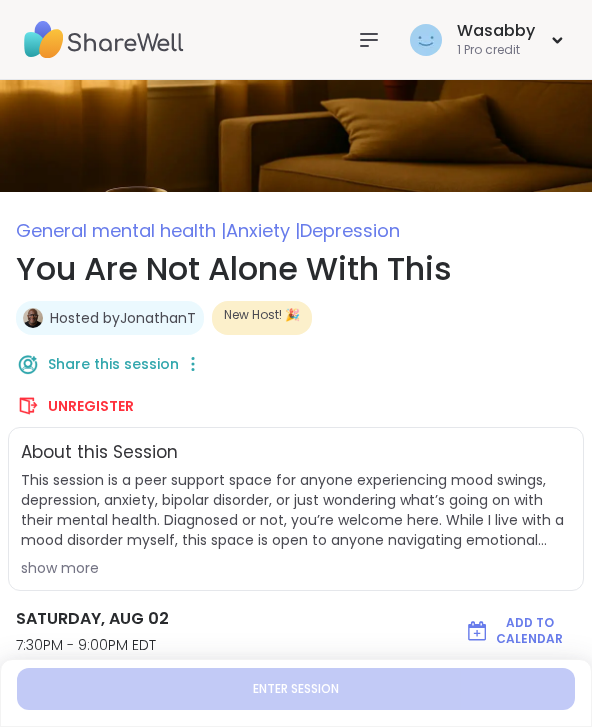 type on "*" 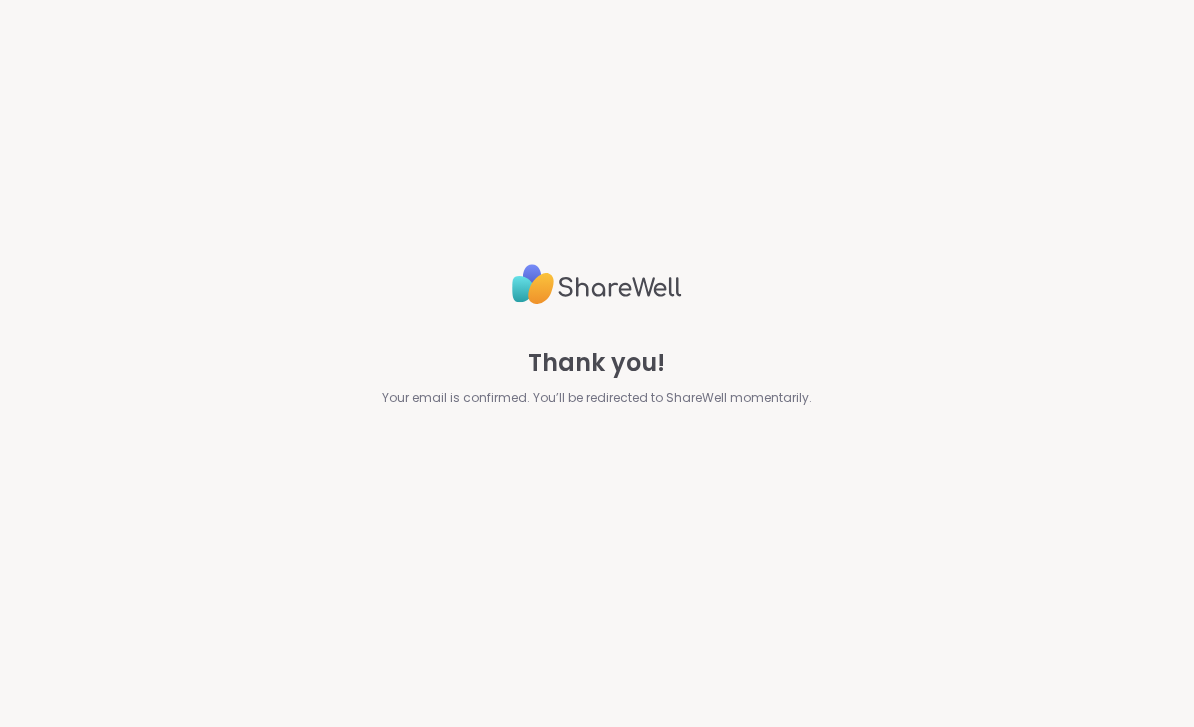 scroll, scrollTop: 0, scrollLeft: 0, axis: both 